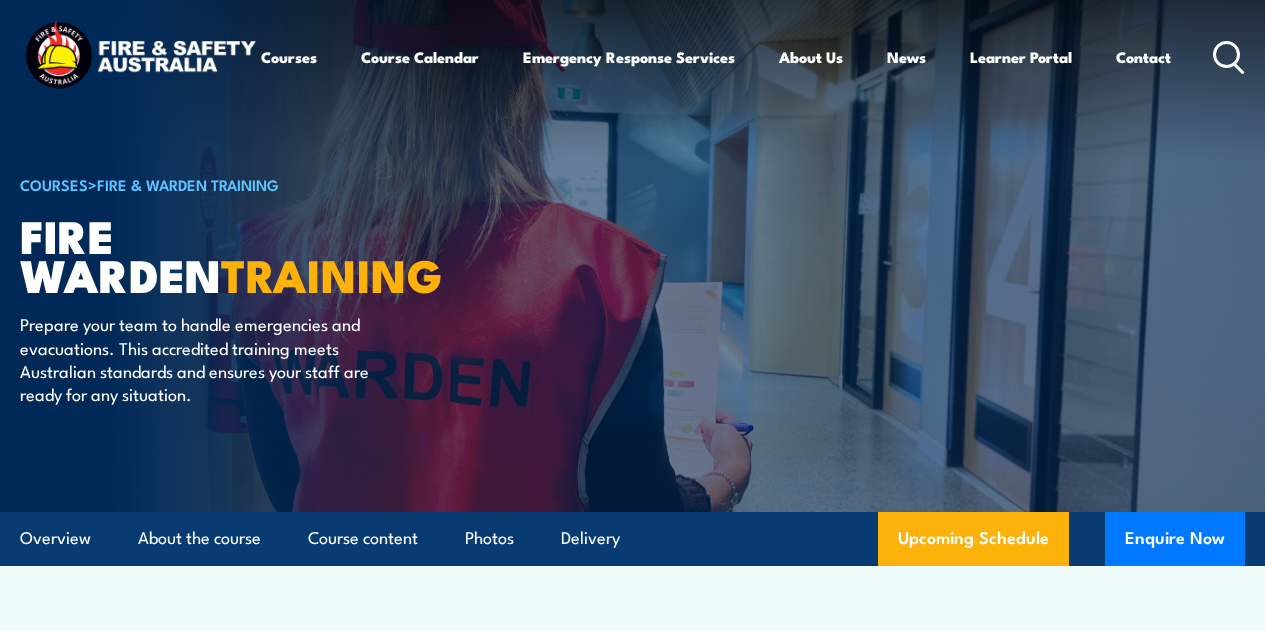 scroll, scrollTop: 0, scrollLeft: 0, axis: both 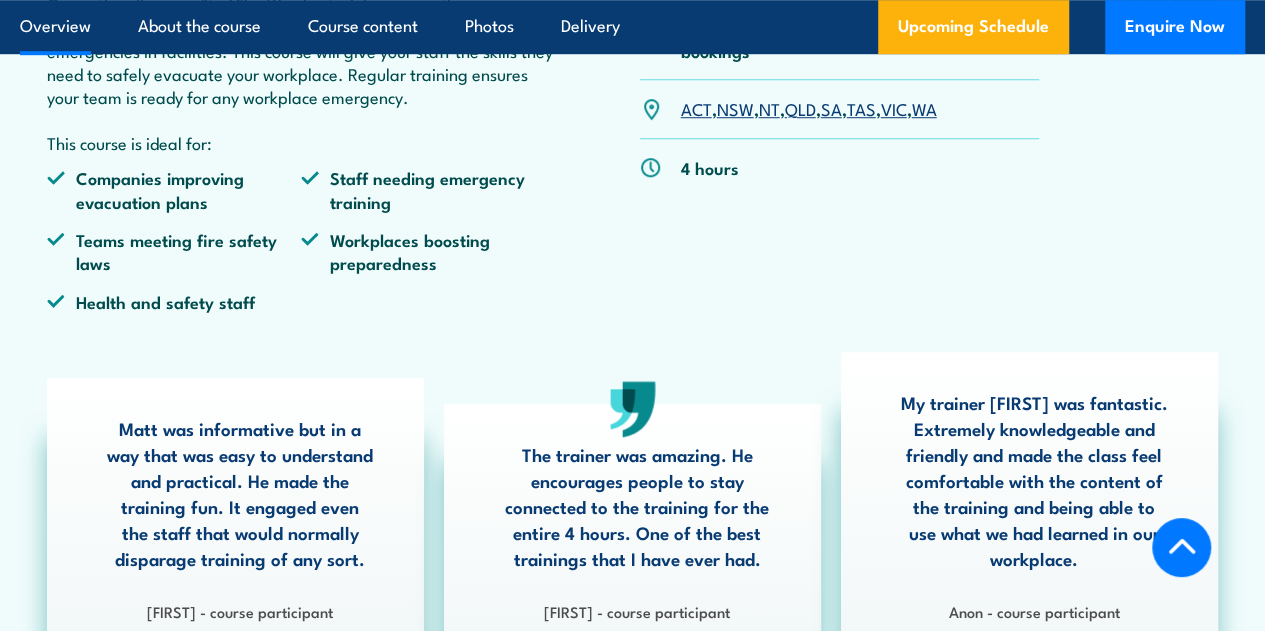 click on "WA" at bounding box center (924, 108) 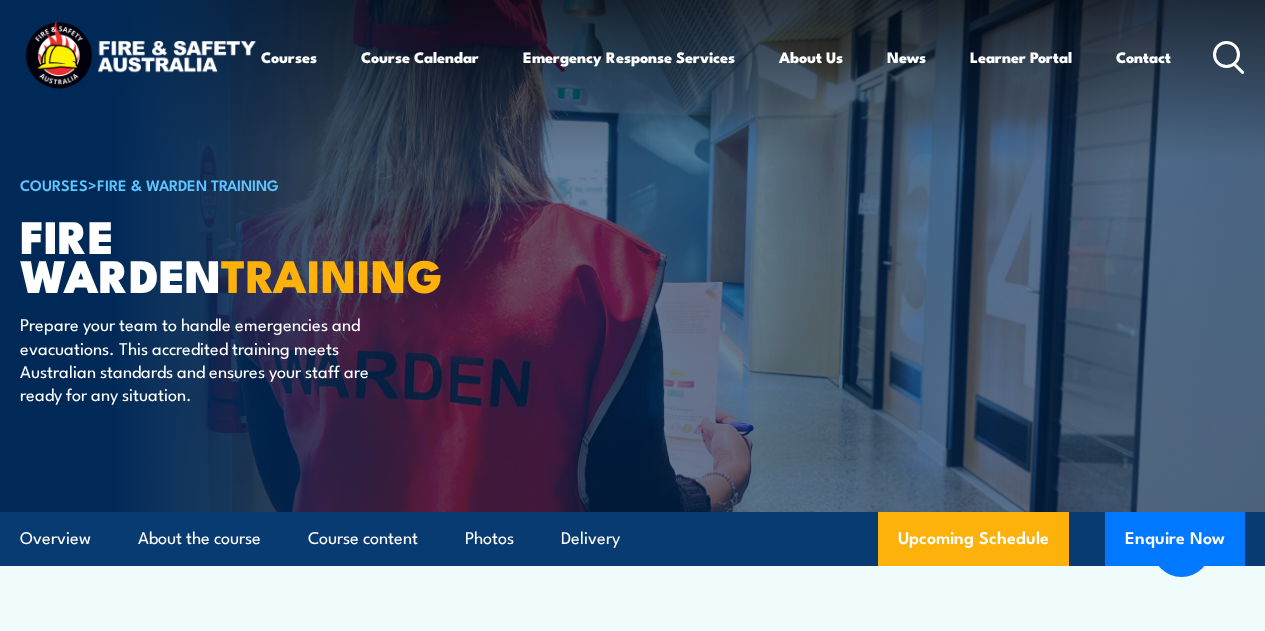 scroll, scrollTop: 3672, scrollLeft: 0, axis: vertical 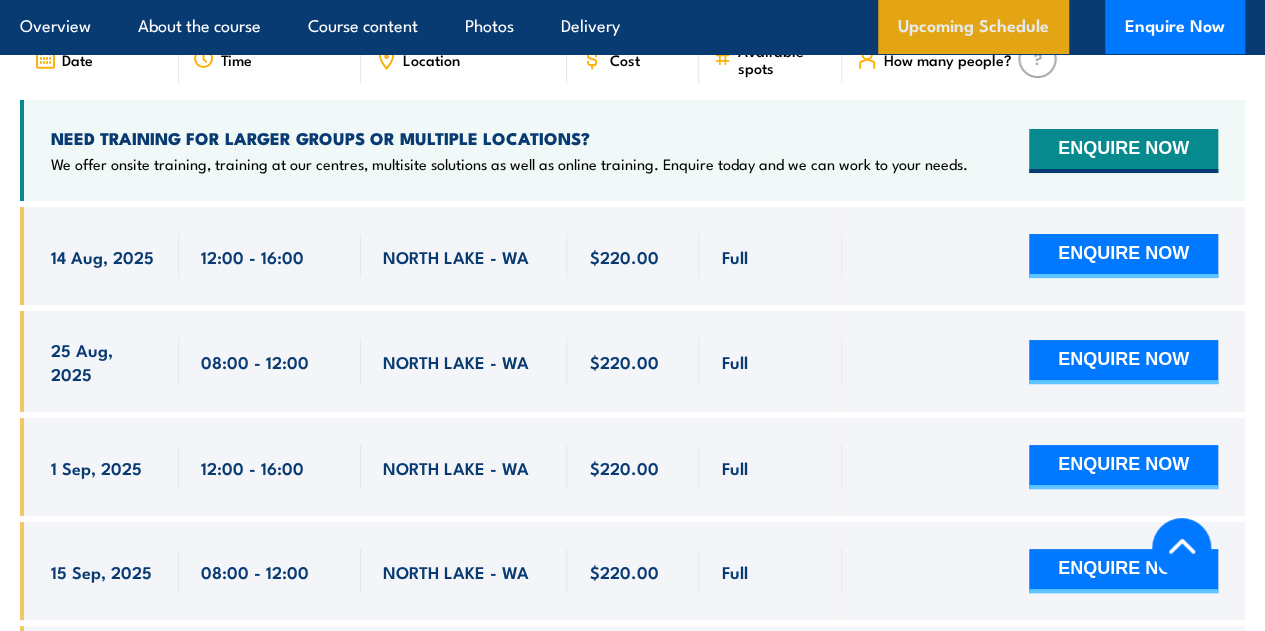 click on "Upcoming Schedule" at bounding box center [973, 27] 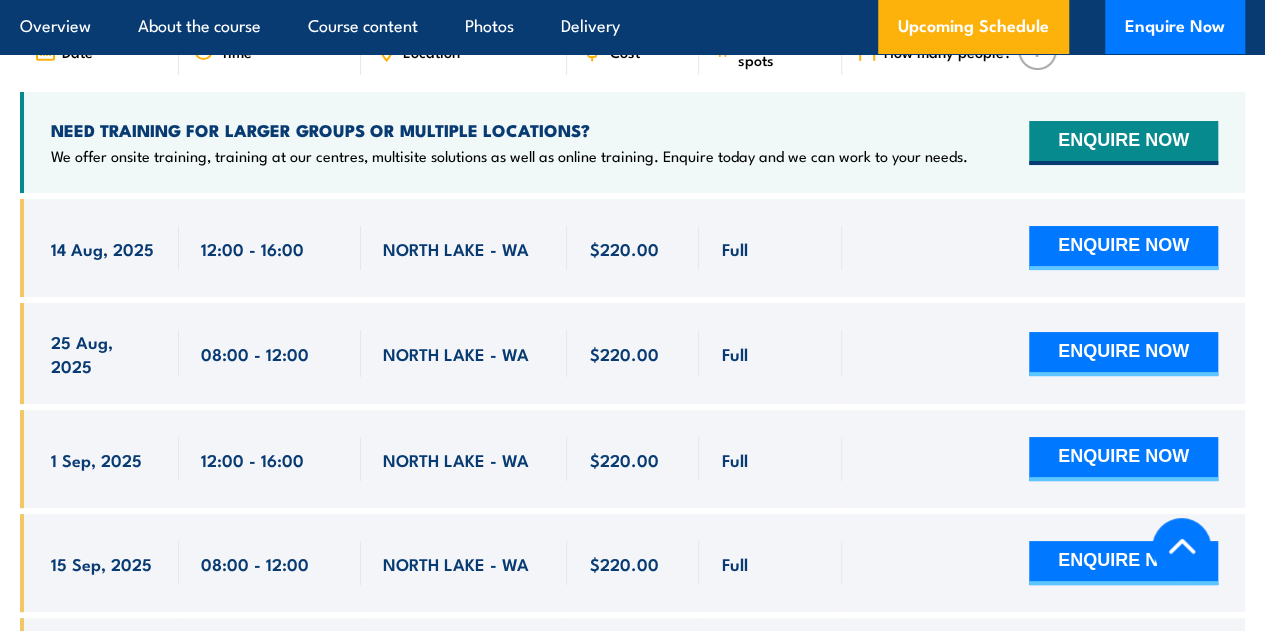 scroll, scrollTop: 3736, scrollLeft: 0, axis: vertical 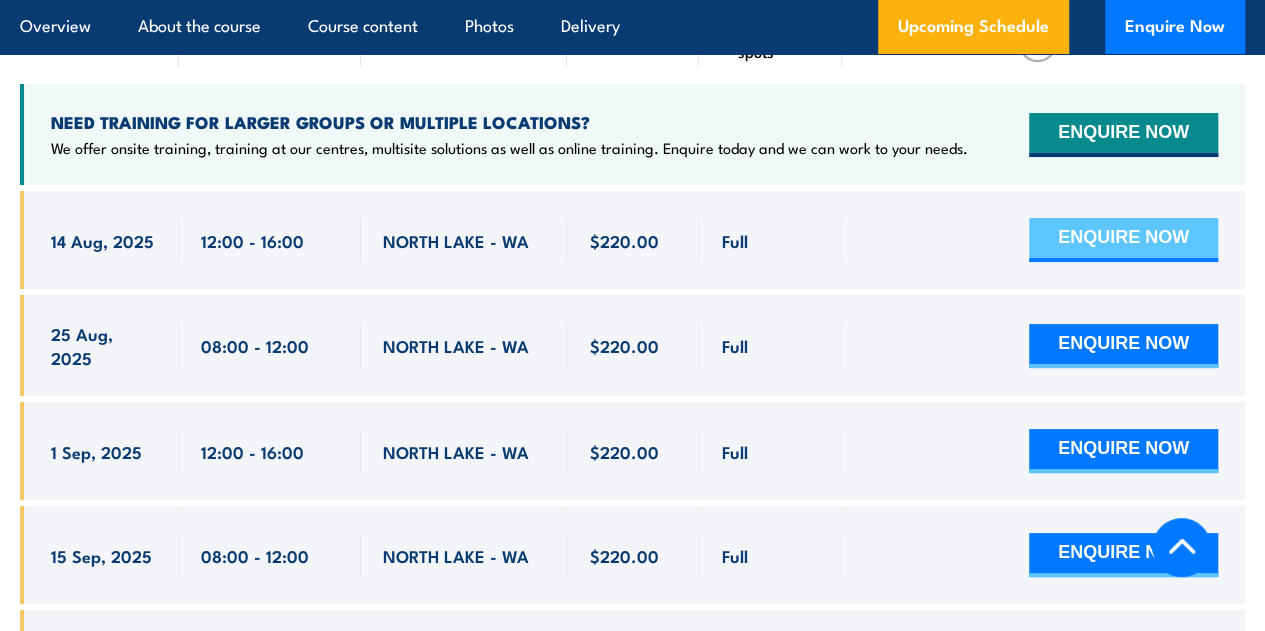 click on "ENQUIRE NOW" at bounding box center (1123, 240) 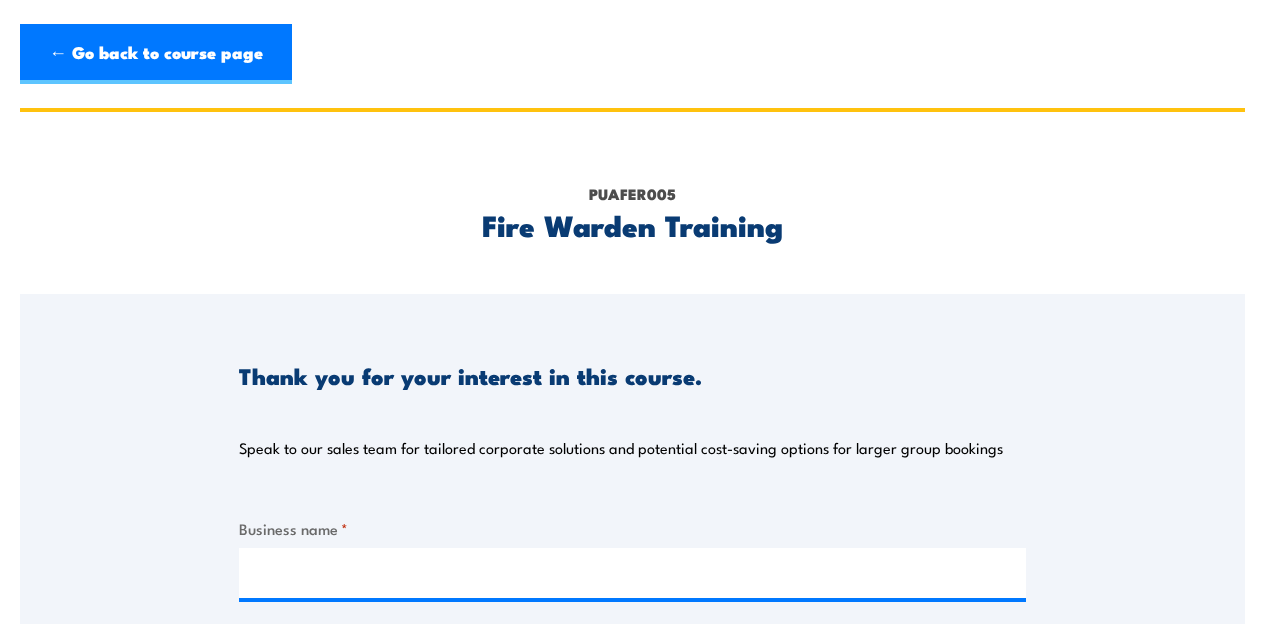 scroll, scrollTop: 0, scrollLeft: 0, axis: both 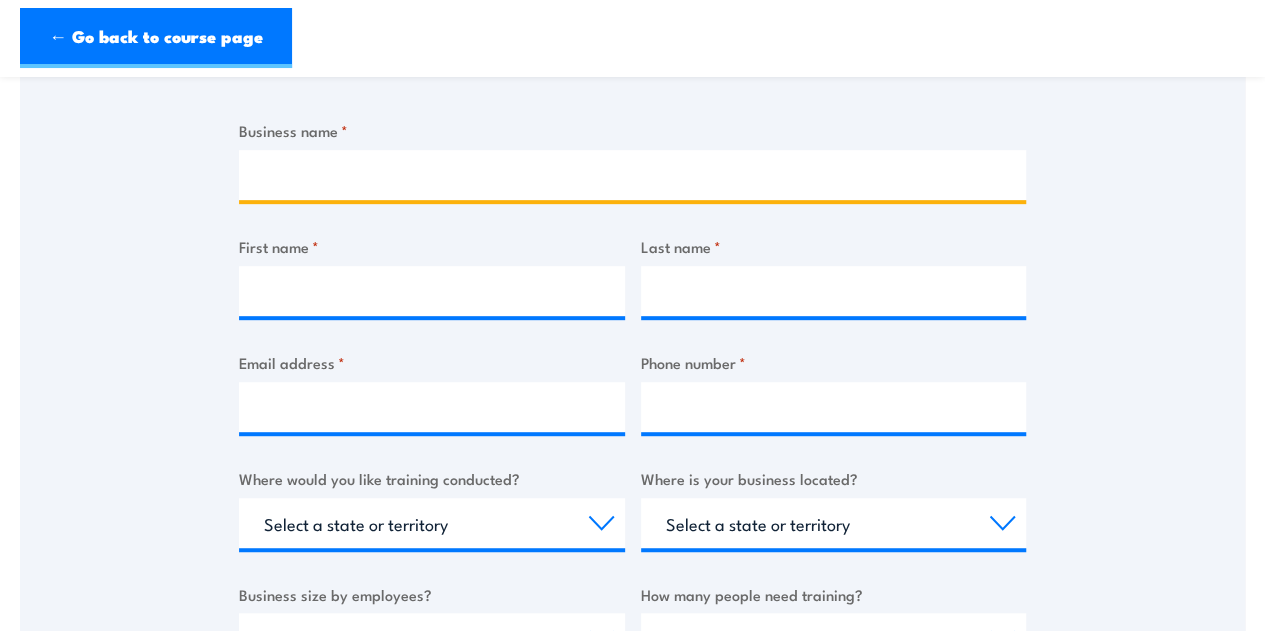 click on "Business name *" at bounding box center [632, 175] 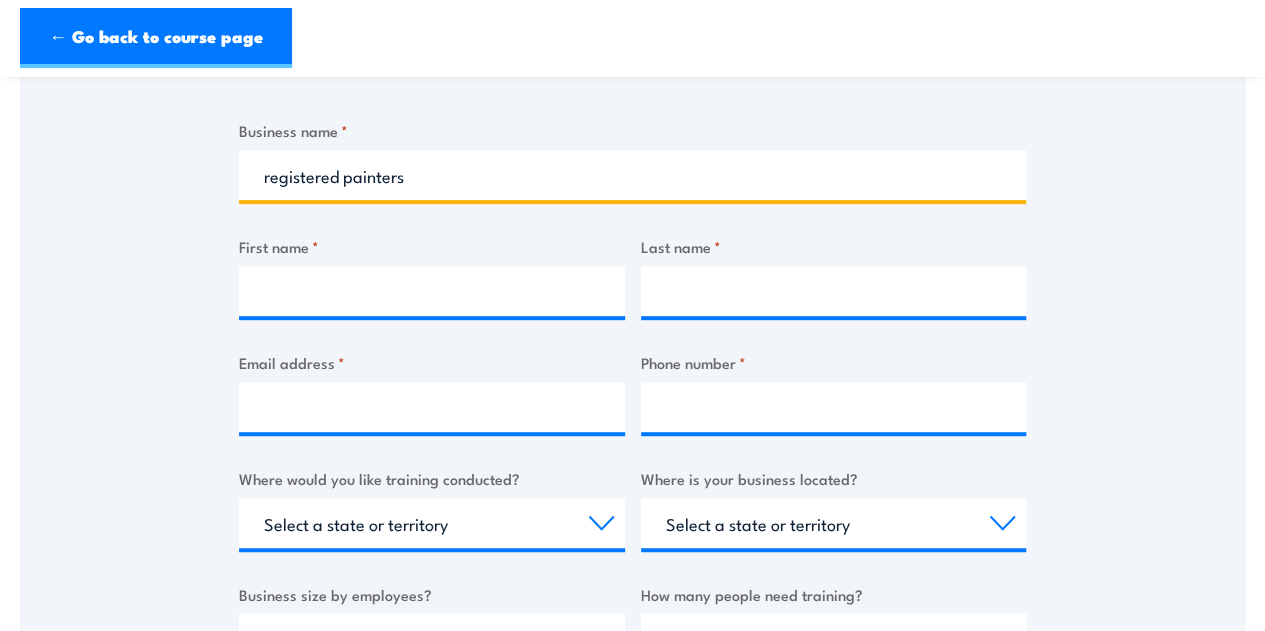type on "registered painters" 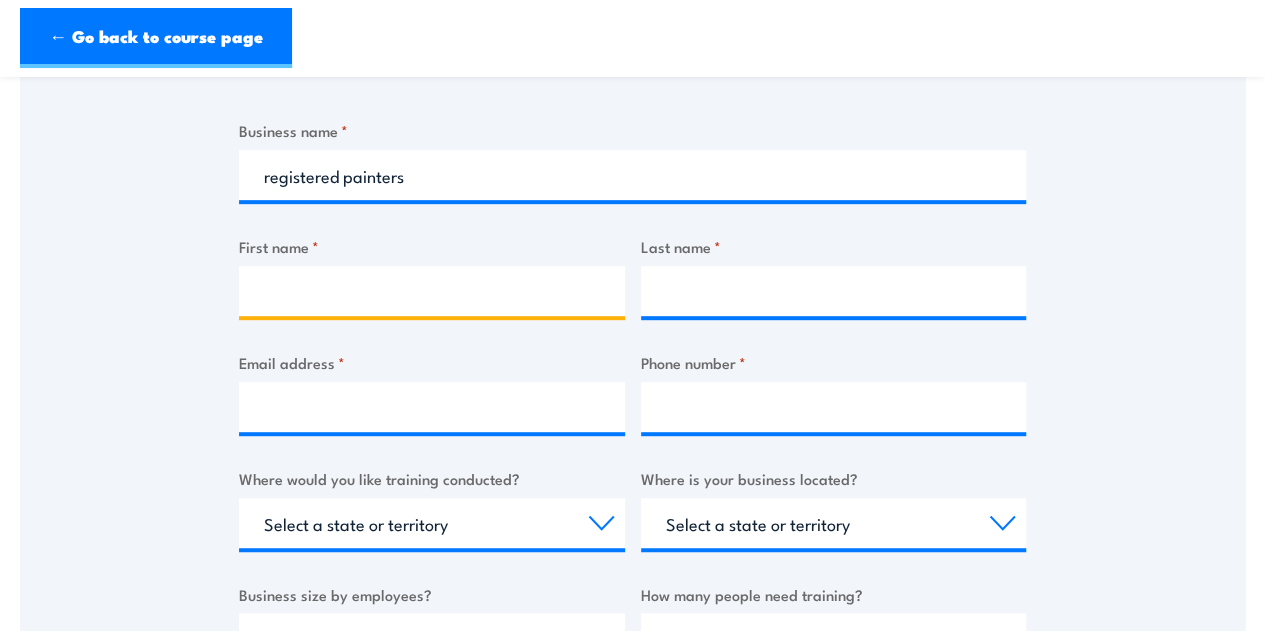 click on "First name *" at bounding box center [432, 291] 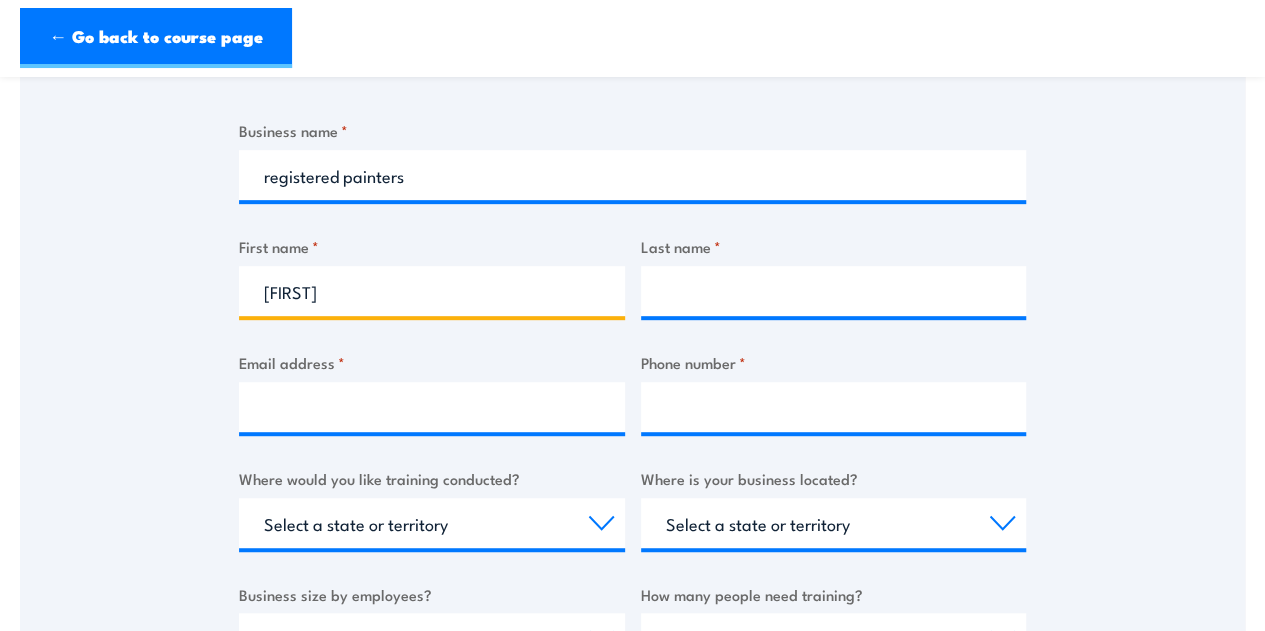 type on "[FIRST]" 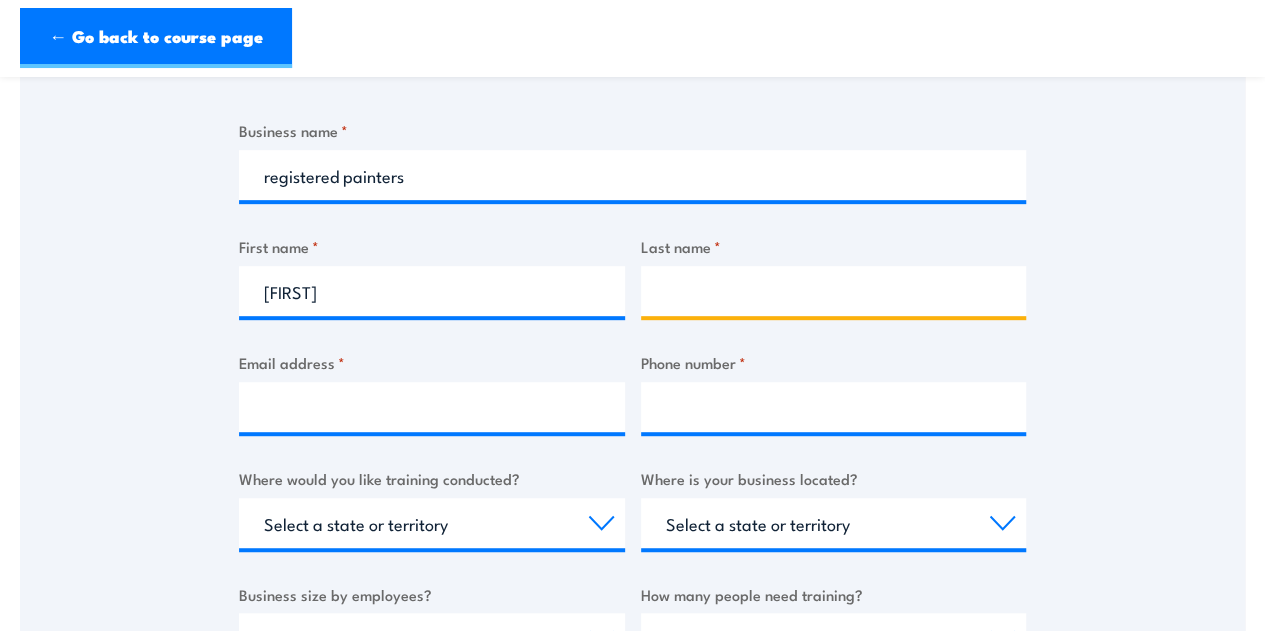 click on "Last name *" at bounding box center [834, 291] 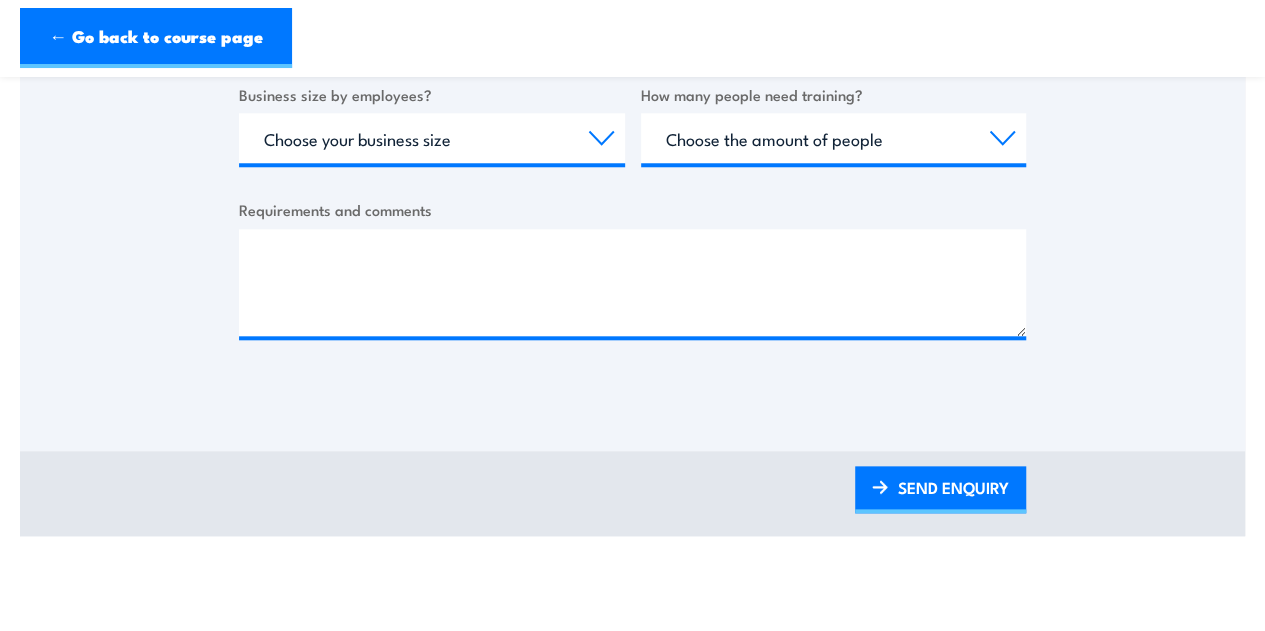 scroll, scrollTop: 891, scrollLeft: 0, axis: vertical 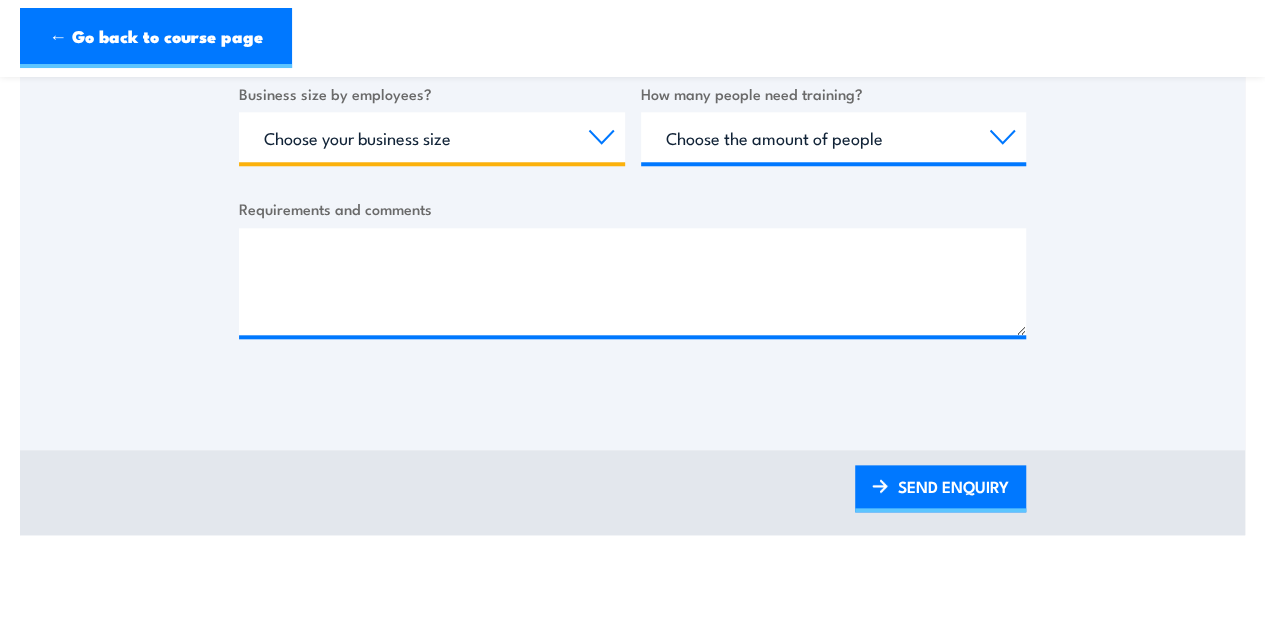 click on "Choose your business size 1 to 19 20 to 199 200+" at bounding box center [432, 137] 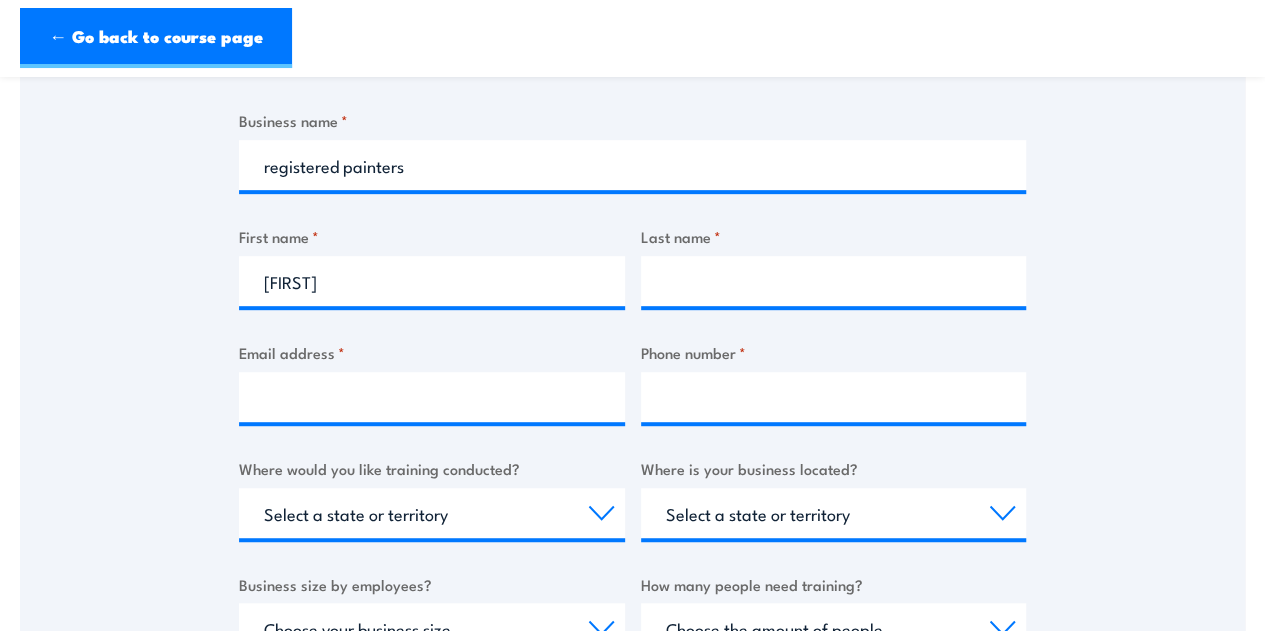 scroll, scrollTop: 395, scrollLeft: 0, axis: vertical 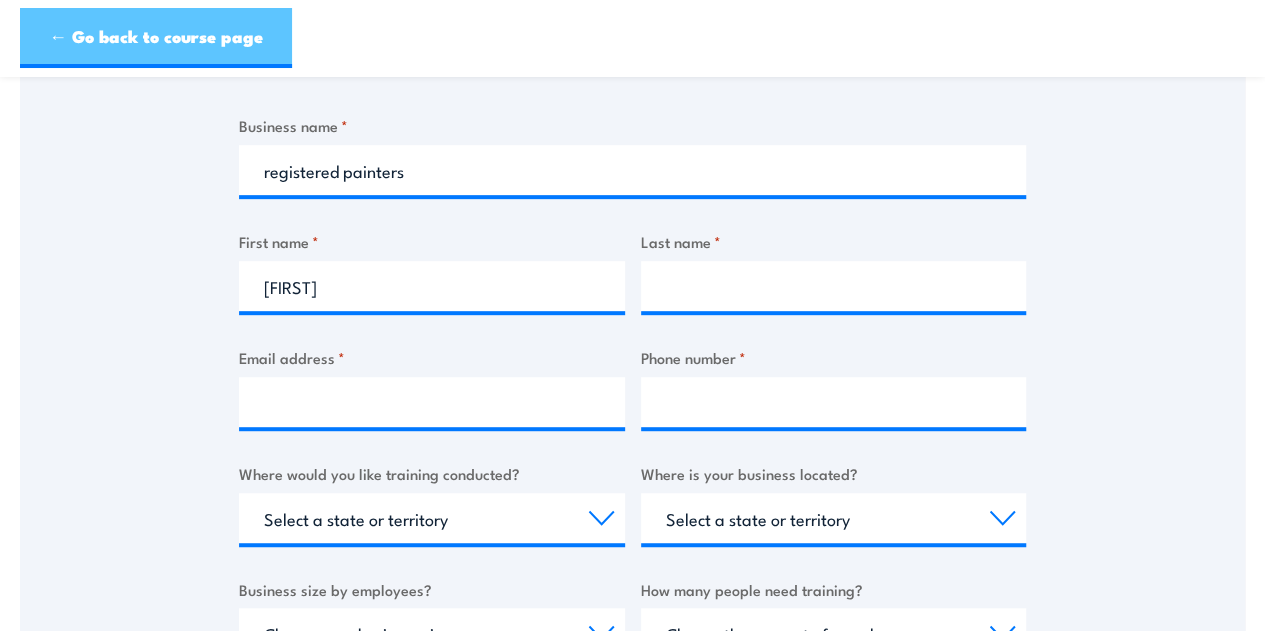 click on "← Go back to course page" at bounding box center (156, 38) 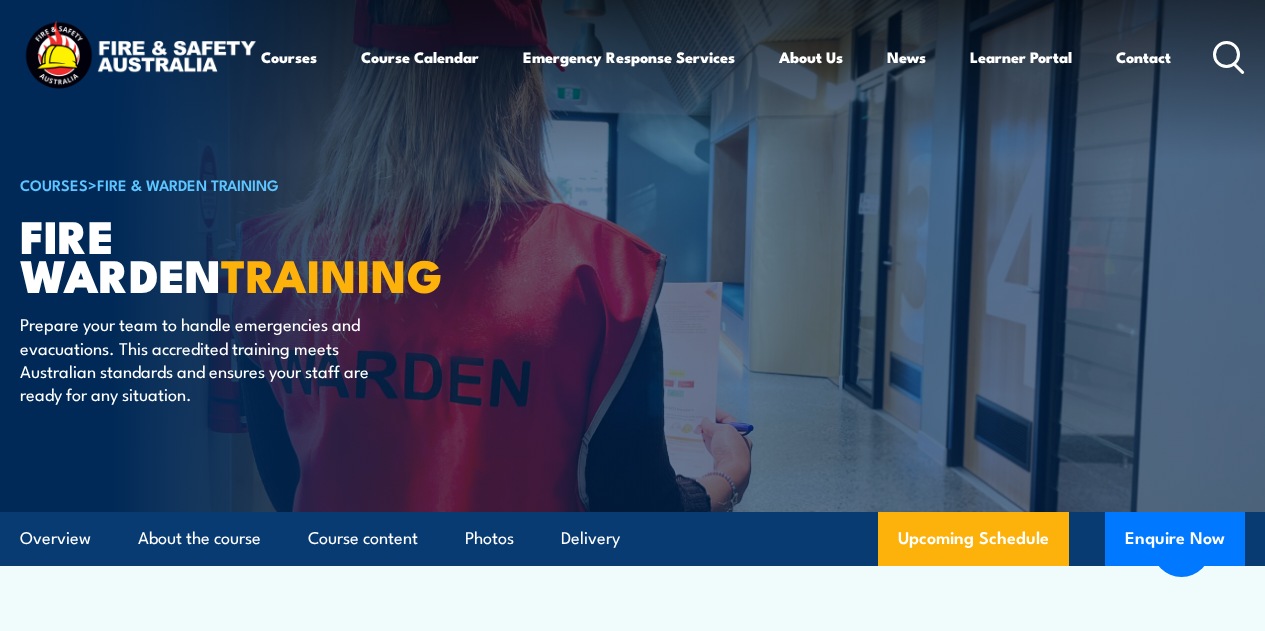 scroll, scrollTop: 3720, scrollLeft: 0, axis: vertical 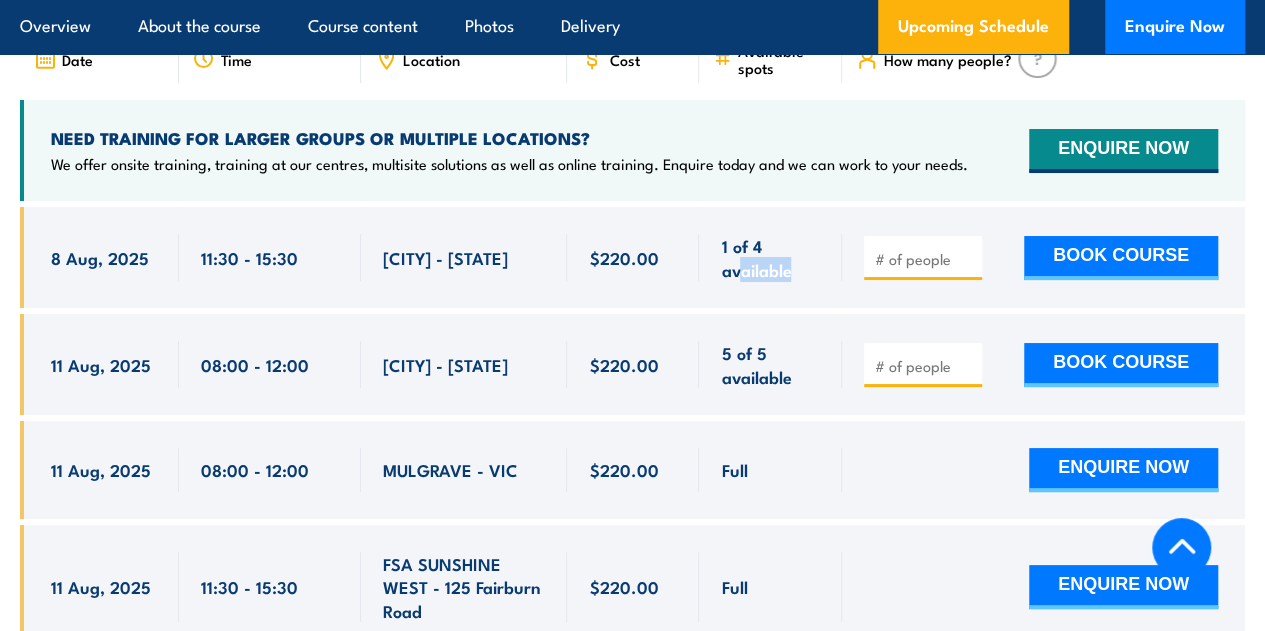 drag, startPoint x: 806, startPoint y: 325, endPoint x: 741, endPoint y: 339, distance: 66.4906 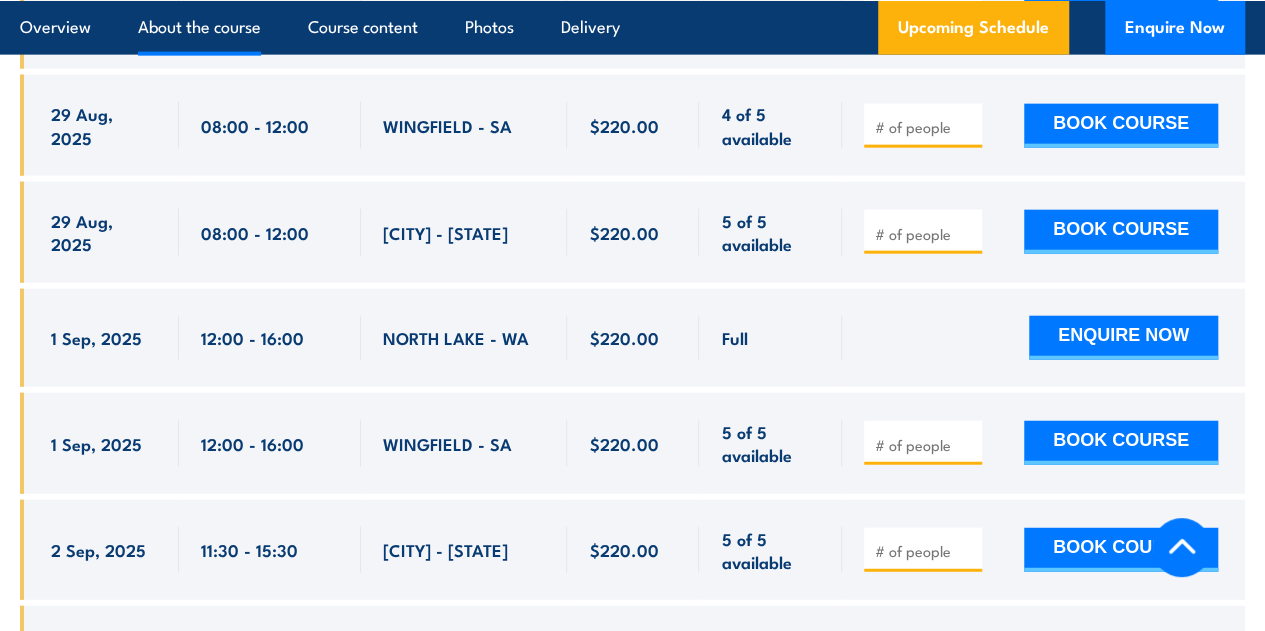 scroll, scrollTop: 6130, scrollLeft: 0, axis: vertical 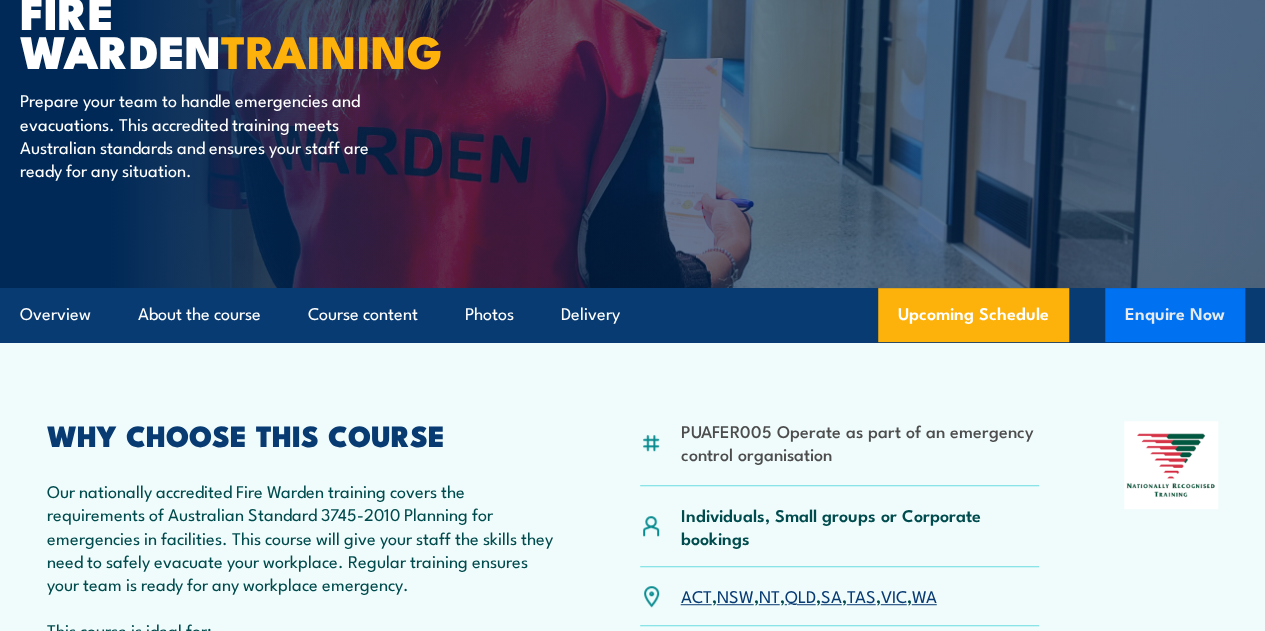 click on "Enquire Now" at bounding box center [1175, 315] 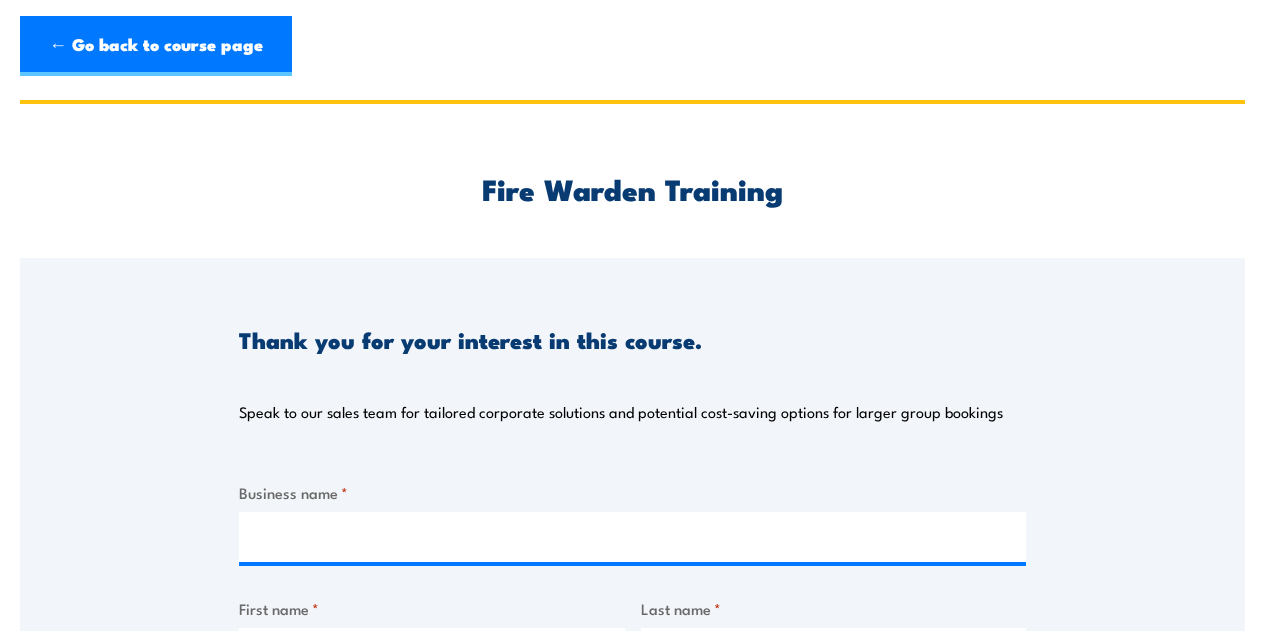 scroll, scrollTop: 0, scrollLeft: 0, axis: both 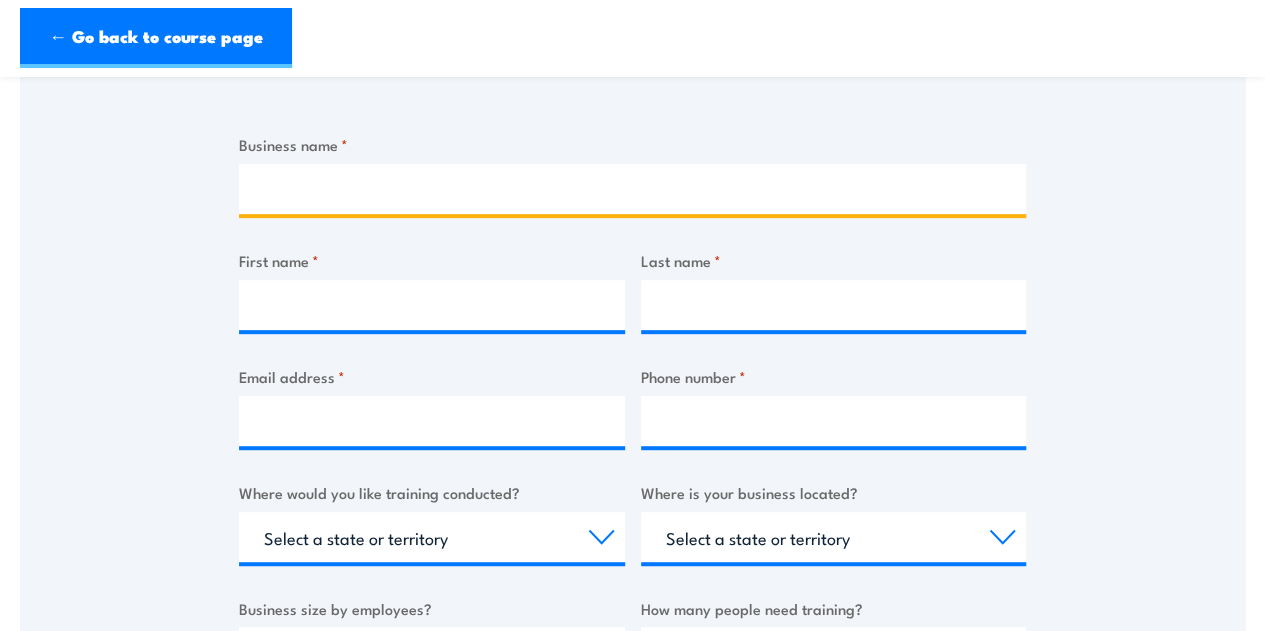 click on "Business name *" at bounding box center [632, 189] 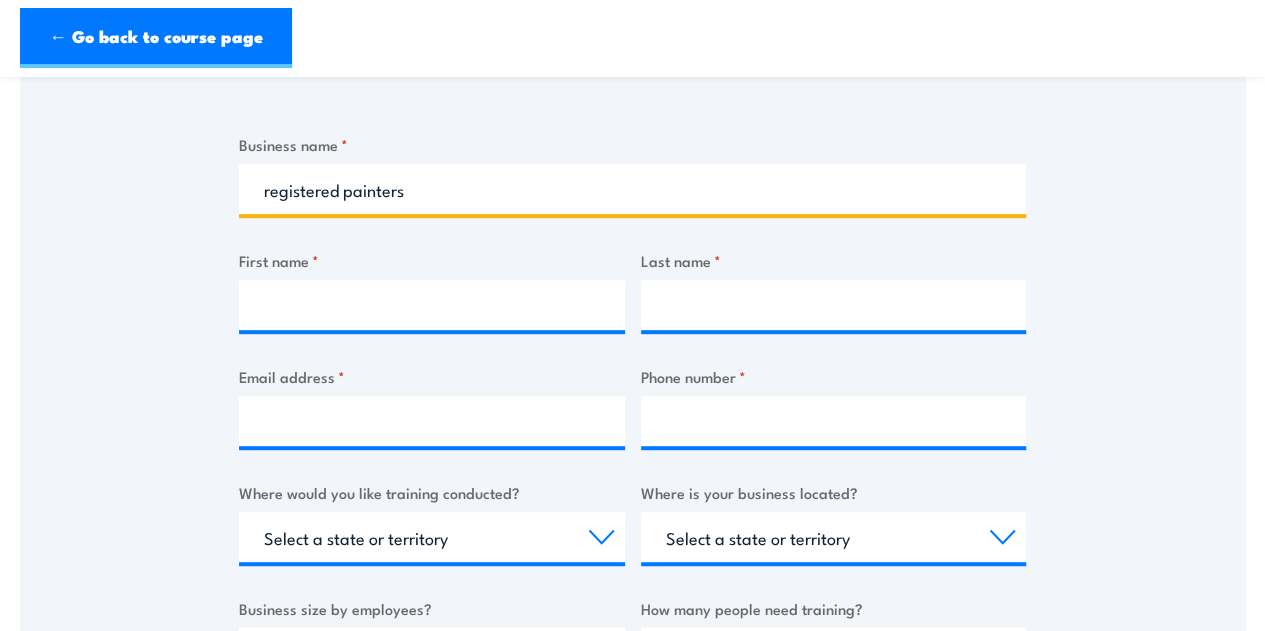 type on "registered painters" 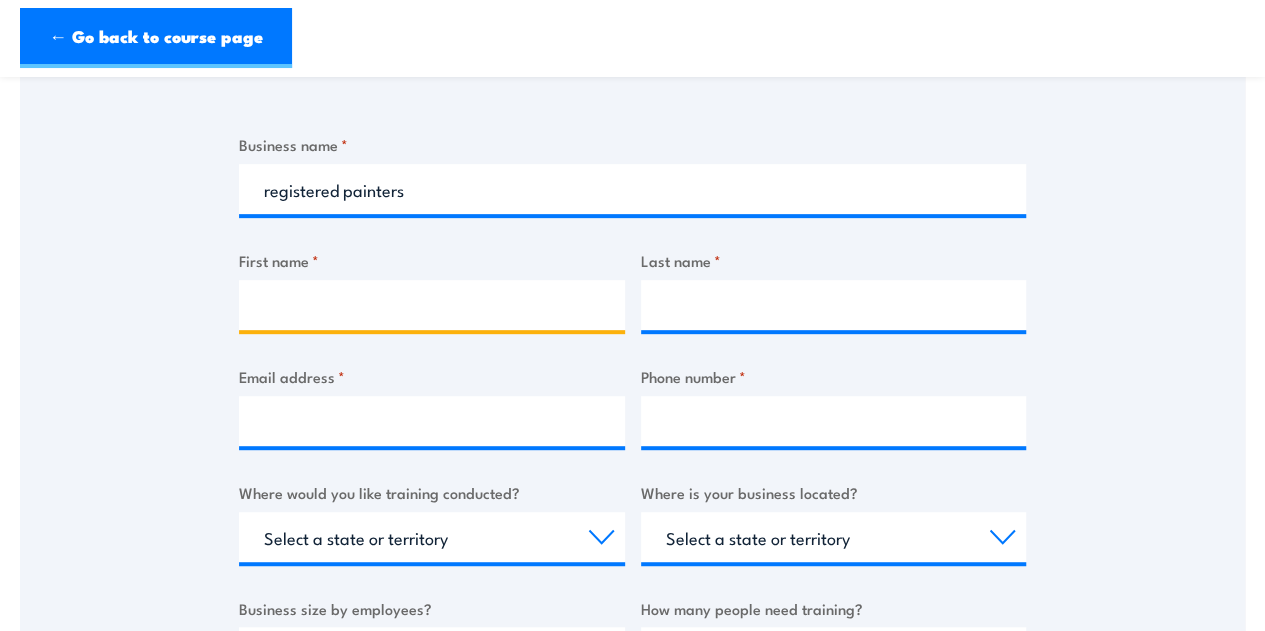 click on "First name *" at bounding box center (432, 305) 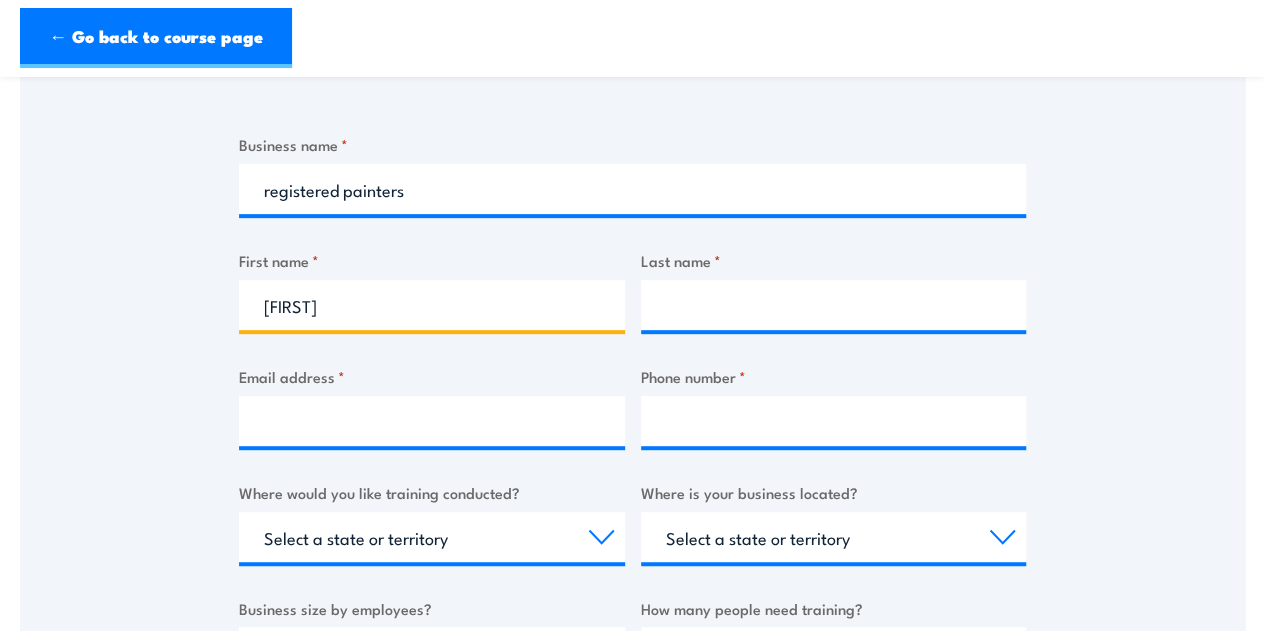 type on "[FIRST]" 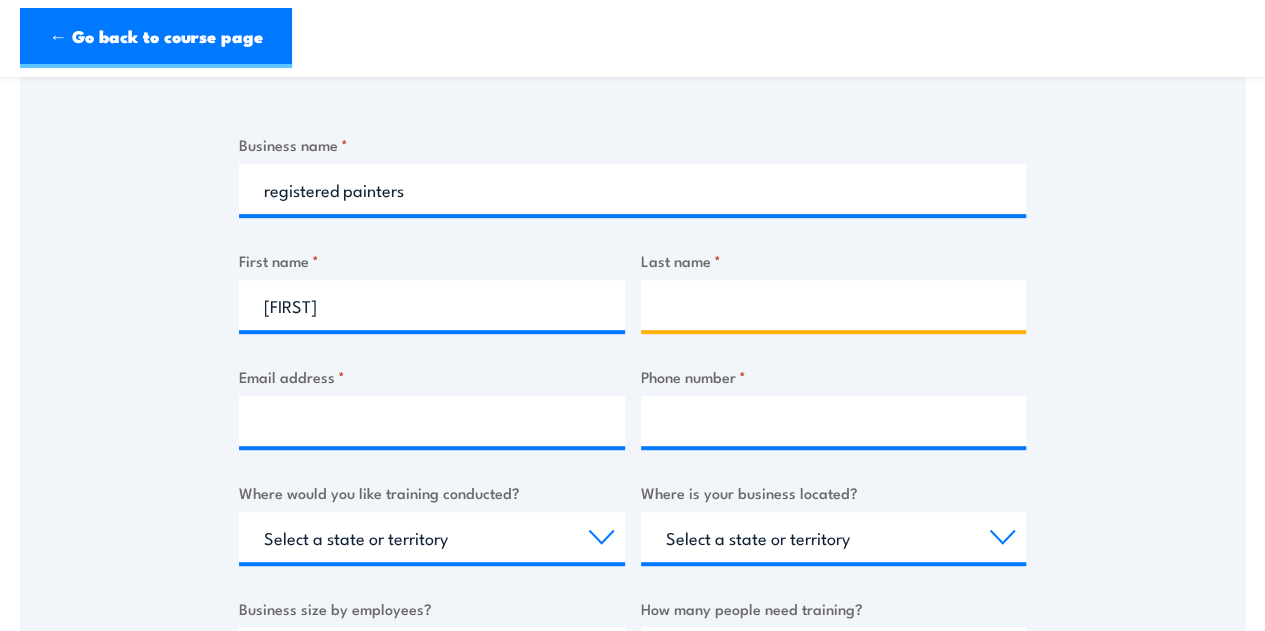 click on "Last name *" at bounding box center (834, 305) 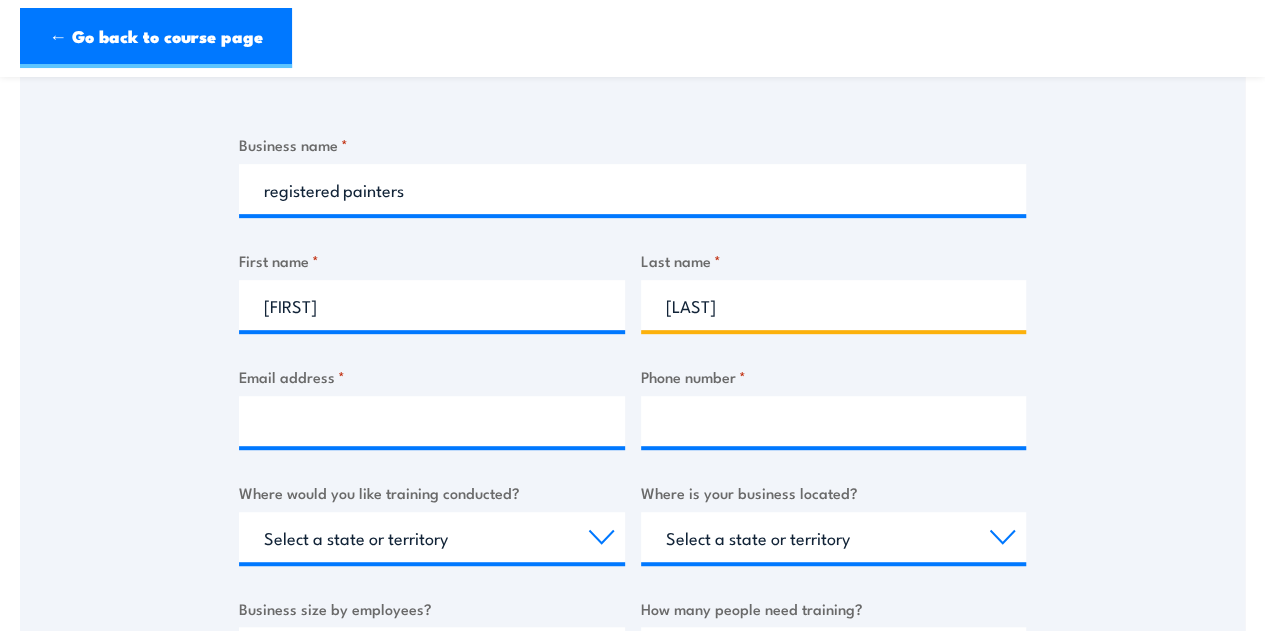 type on "[LAST]" 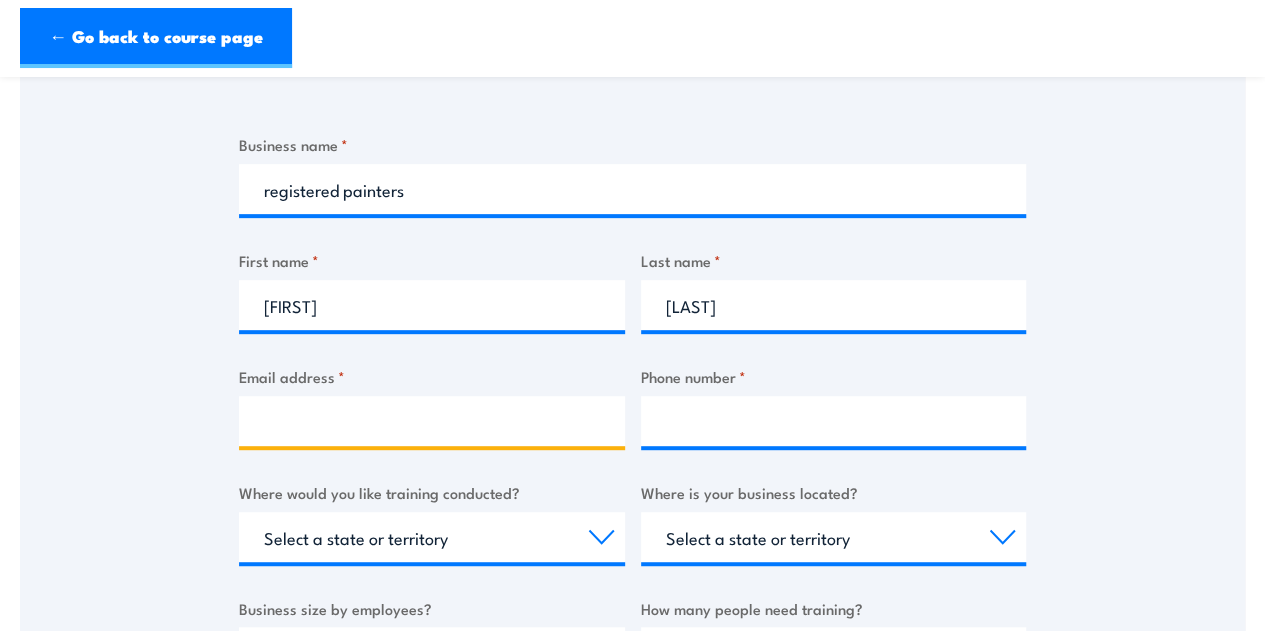 click on "Email address *" at bounding box center [432, 421] 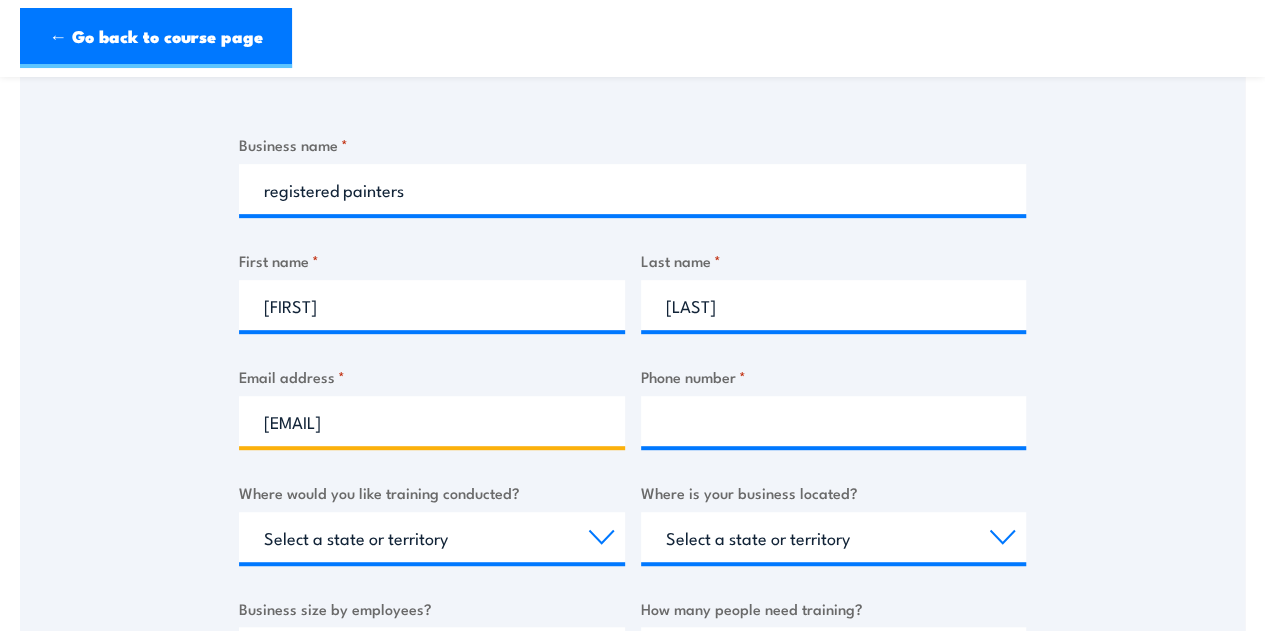 click on "[EMAIL]" at bounding box center [432, 421] 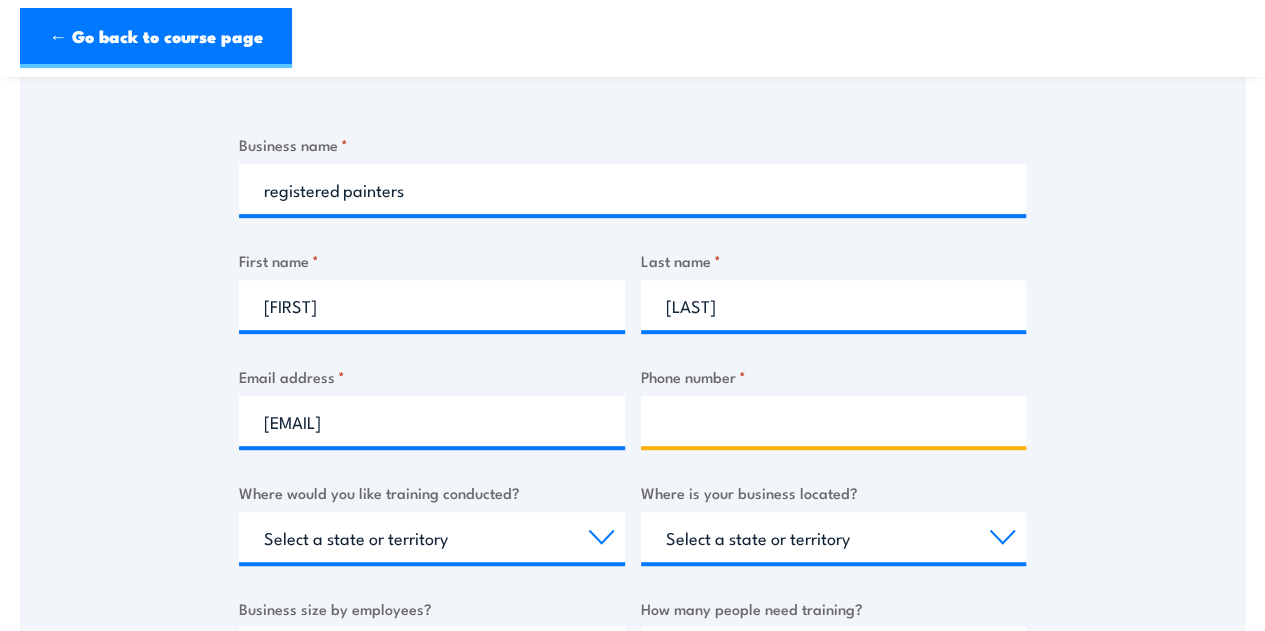 click on "Phone number *" at bounding box center (834, 421) 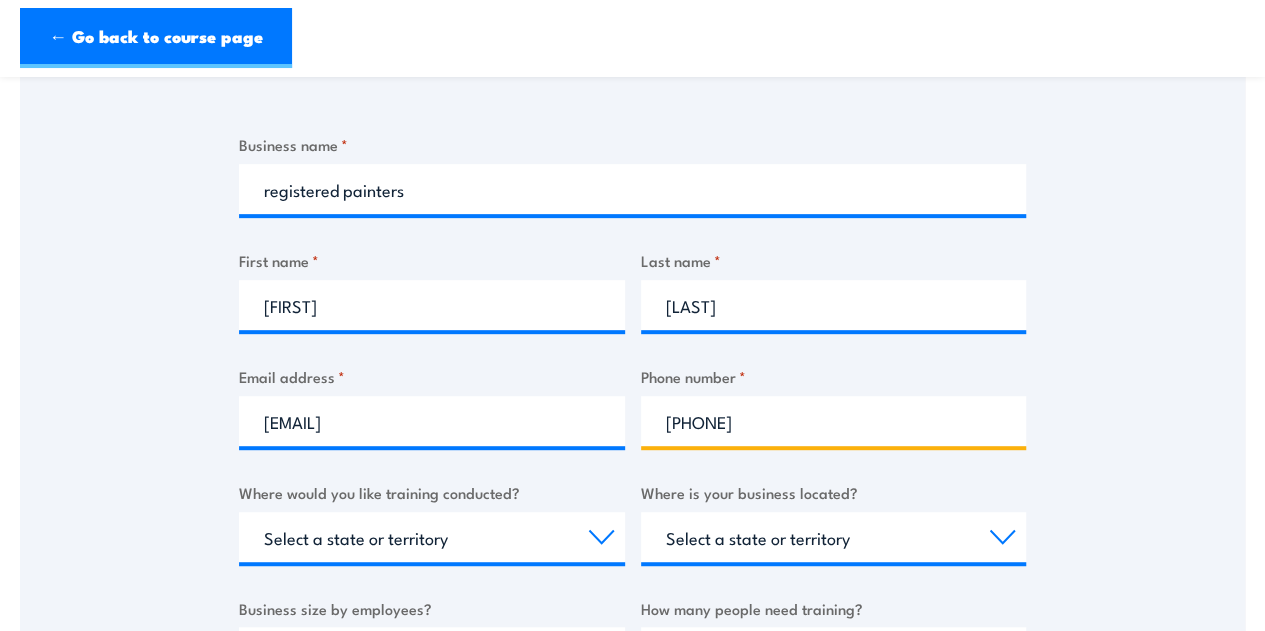 scroll, scrollTop: 578, scrollLeft: 0, axis: vertical 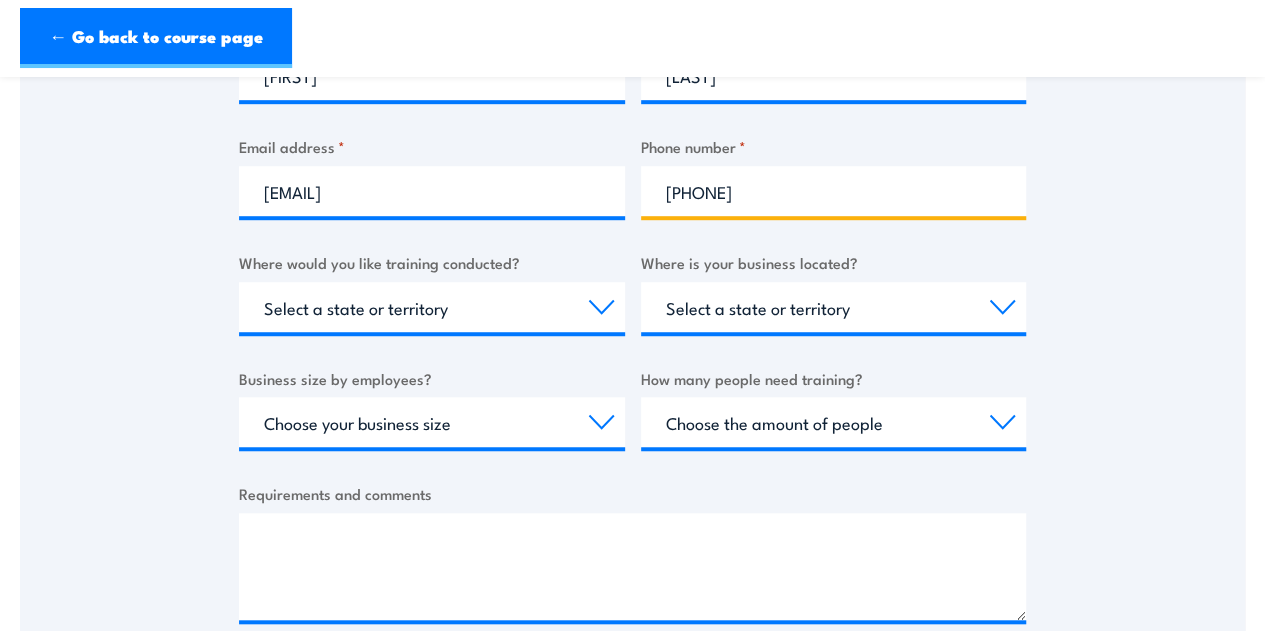 type on "[PHONE]" 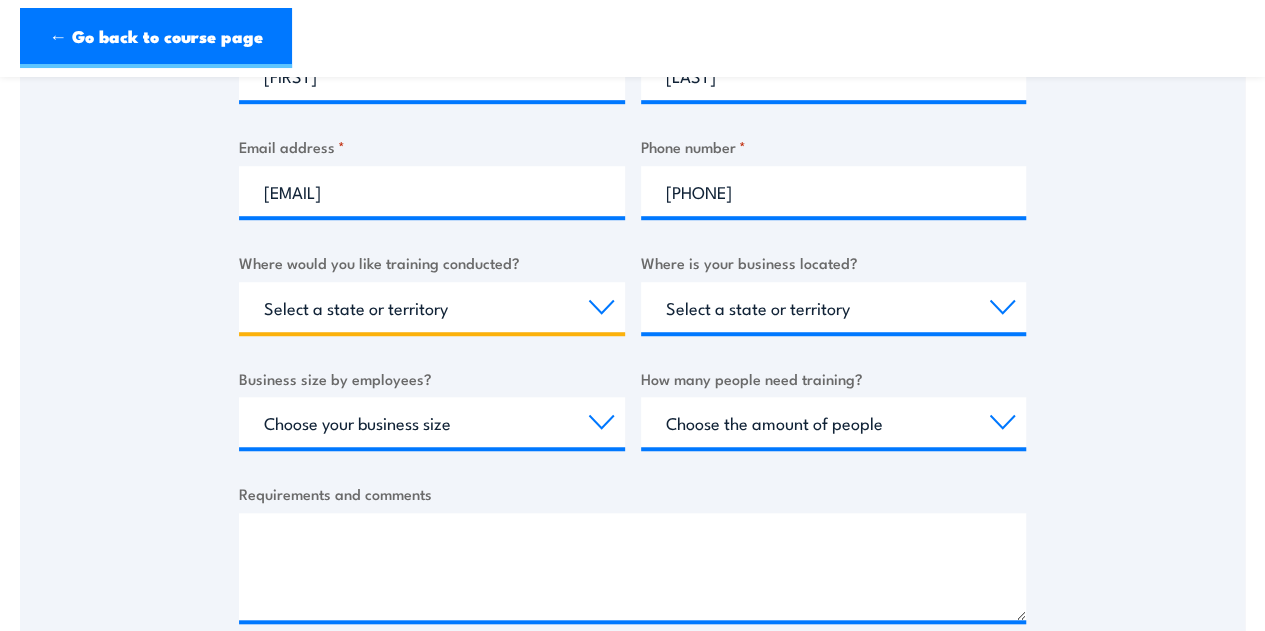 click on "Select a state or territory Nationally - multiple locations QLD NSW VIC SA ACT WA TAS NT" at bounding box center [432, 307] 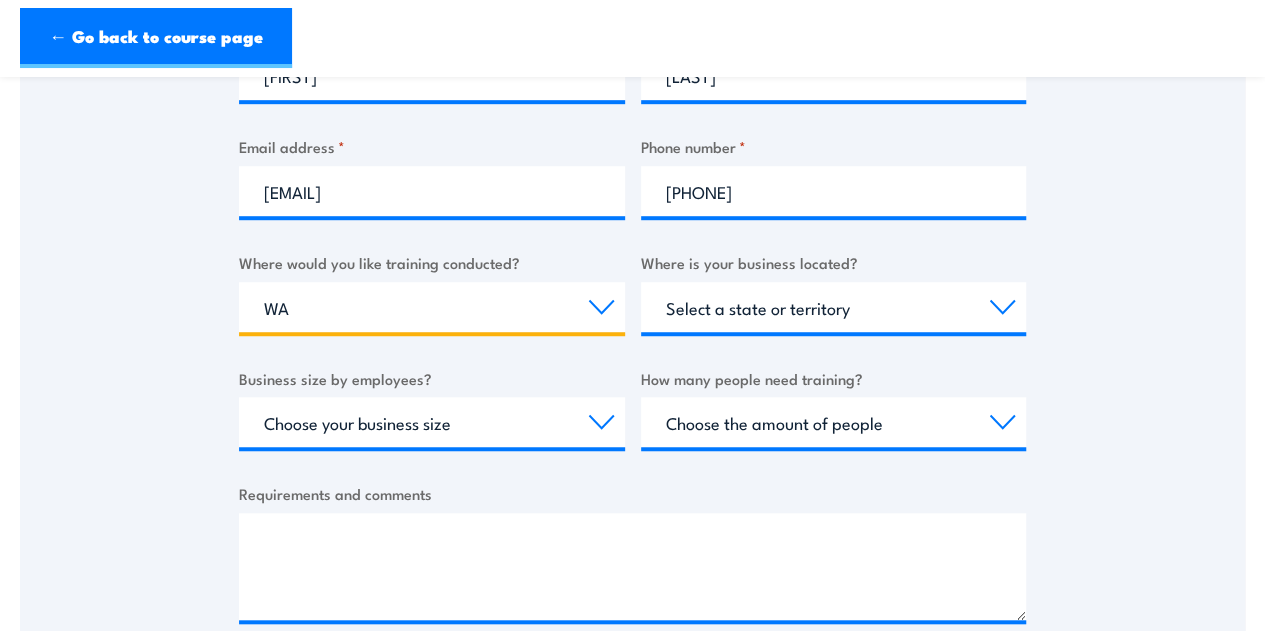 click on "Select a state or territory Nationally - multiple locations QLD NSW VIC SA ACT WA TAS NT" at bounding box center [432, 307] 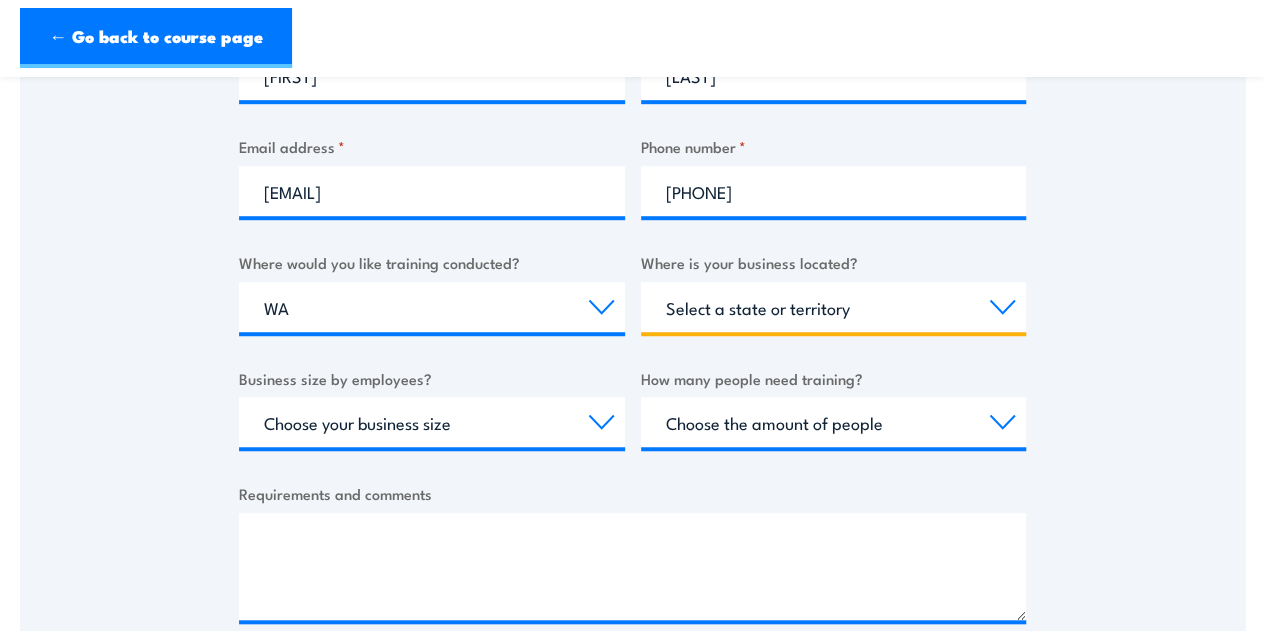 click on "Select a state or territory QLD NSW VIC SA ACT WA TAS NT" at bounding box center [834, 307] 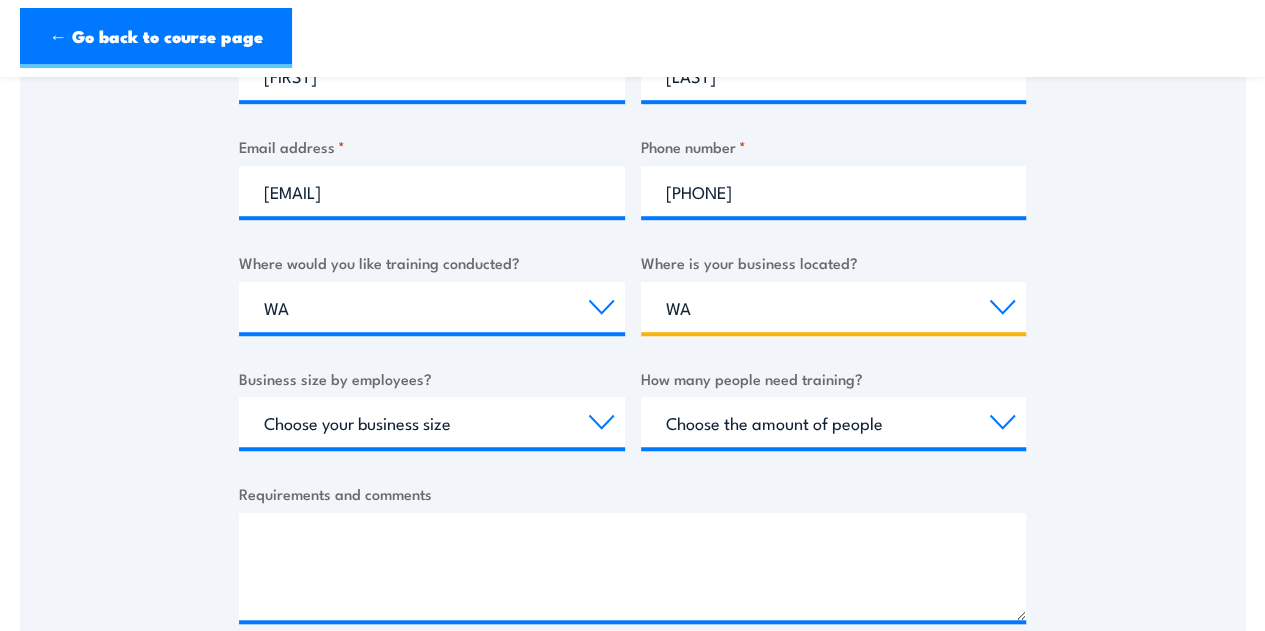 click on "Select a state or territory QLD NSW VIC SA ACT WA TAS NT" at bounding box center [834, 307] 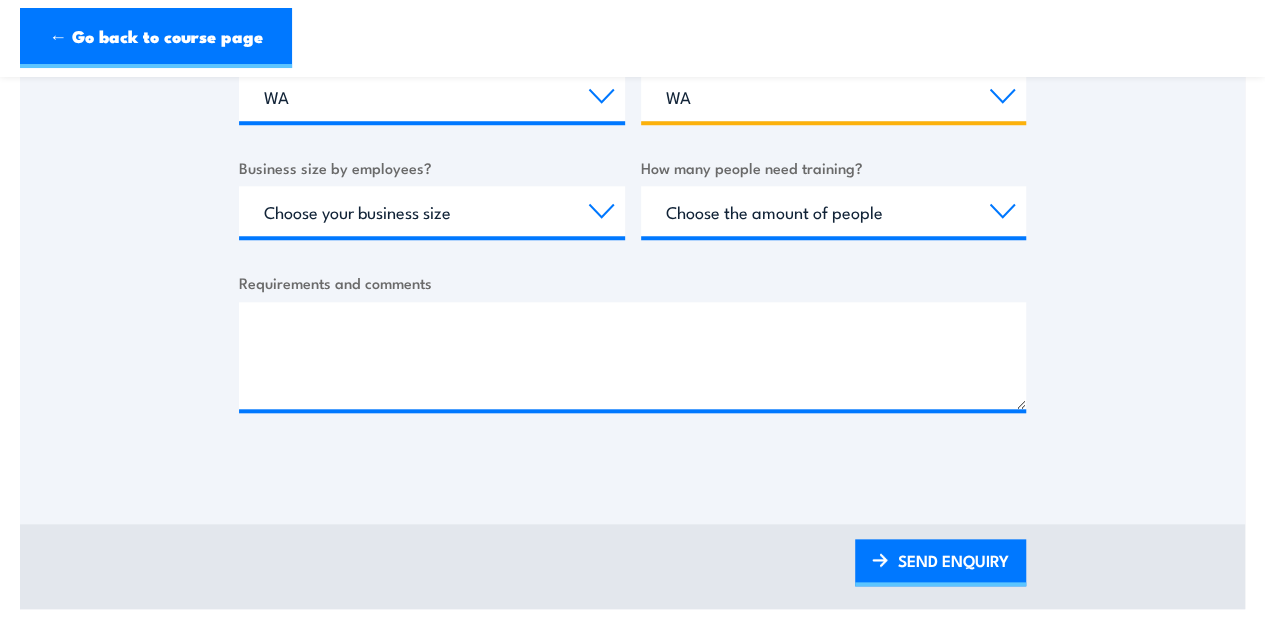 scroll, scrollTop: 814, scrollLeft: 0, axis: vertical 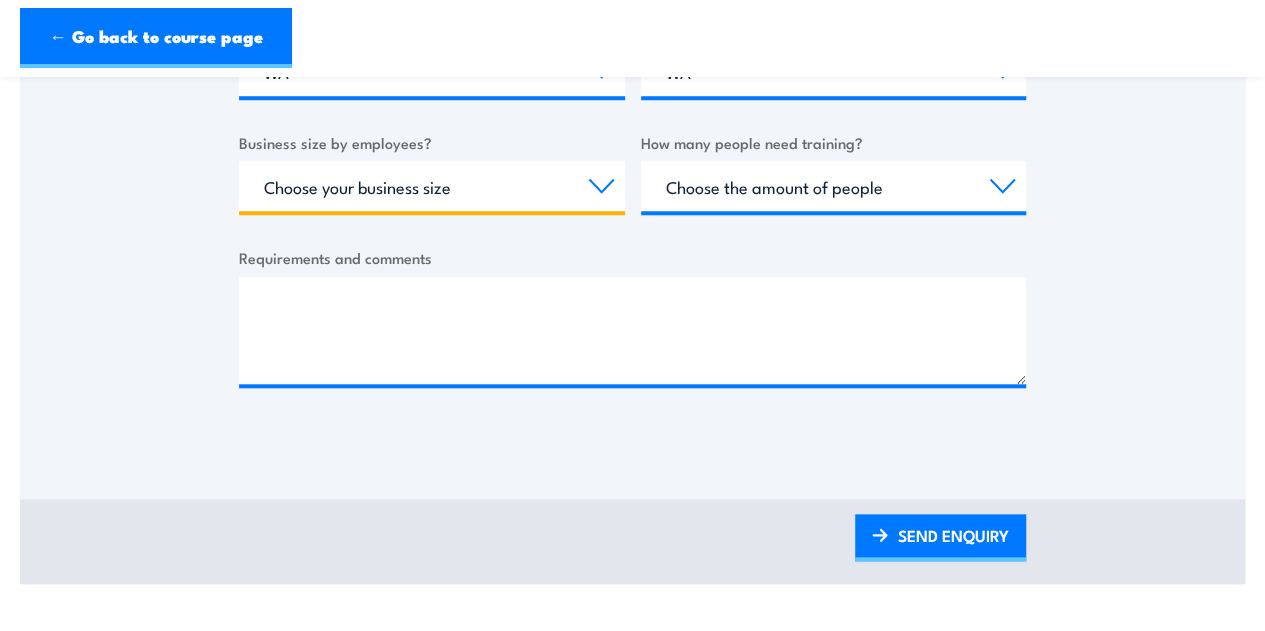 click on "Choose your business size 1 to 19 20 to 199 200+" at bounding box center [432, 186] 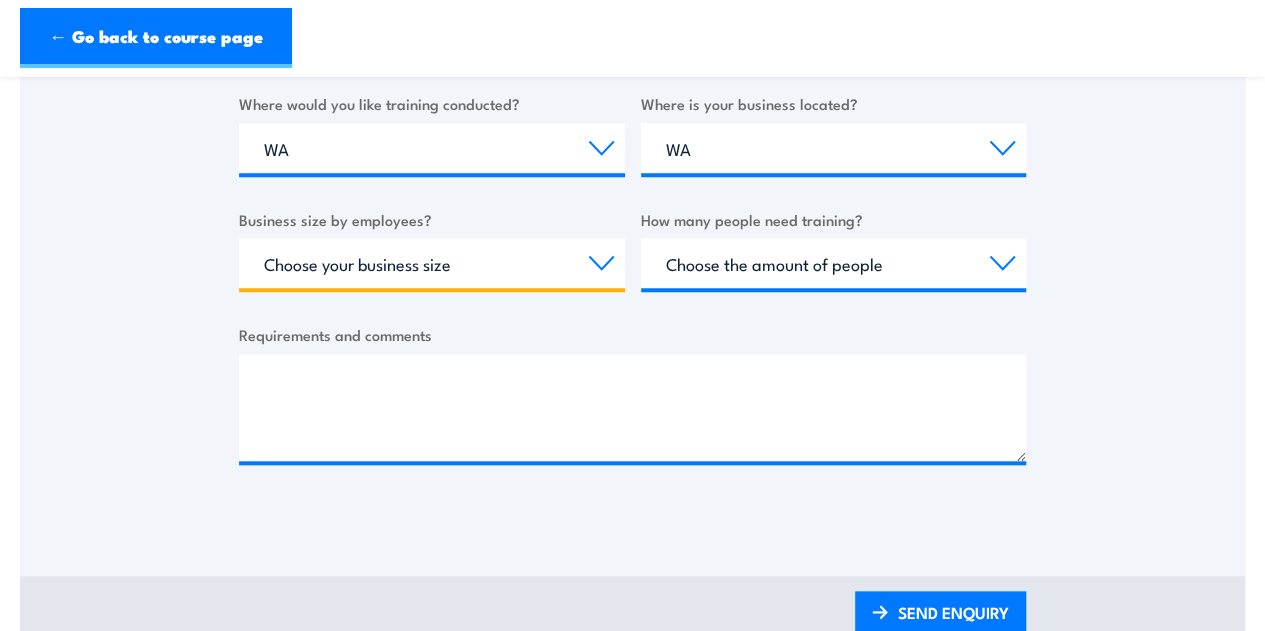 scroll, scrollTop: 736, scrollLeft: 0, axis: vertical 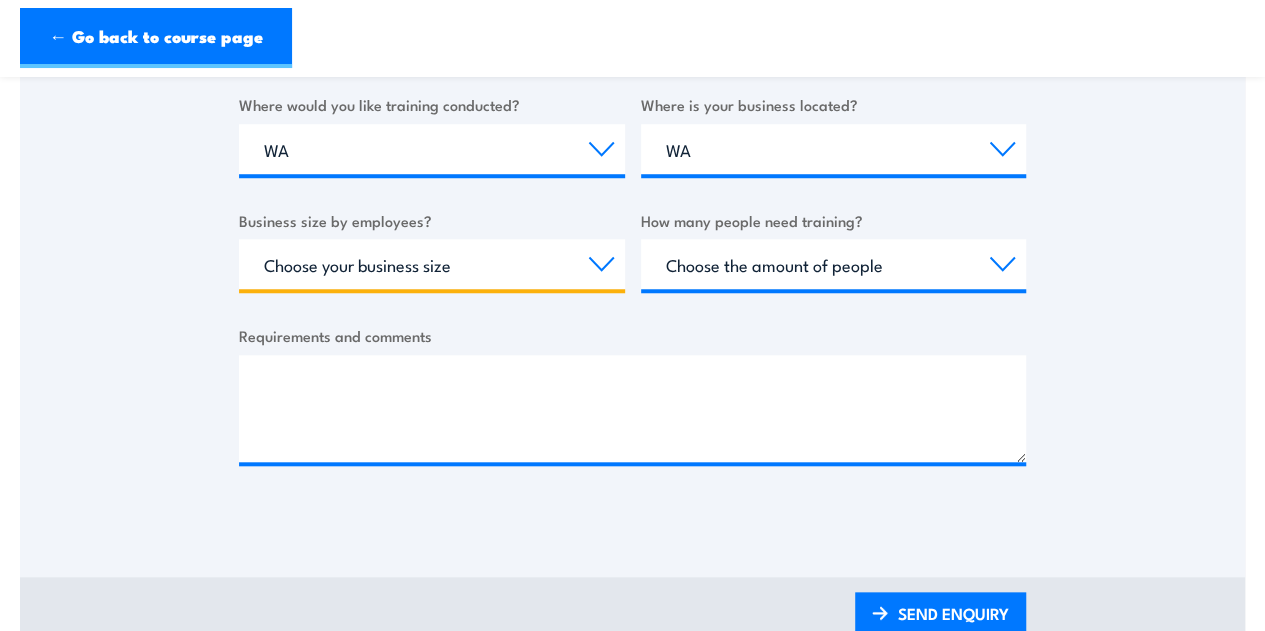 click on "Choose your business size 1 to 19 20 to 199 200+" at bounding box center [432, 264] 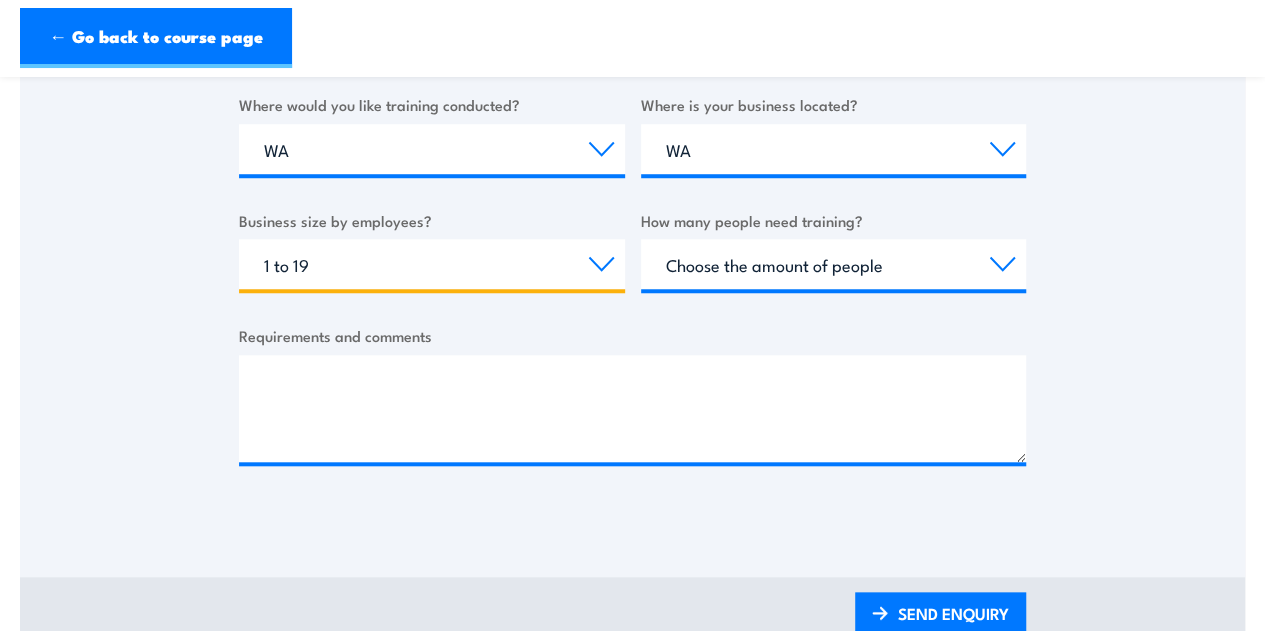 click on "Choose your business size 1 to 19 20 to 199 200+" at bounding box center [432, 264] 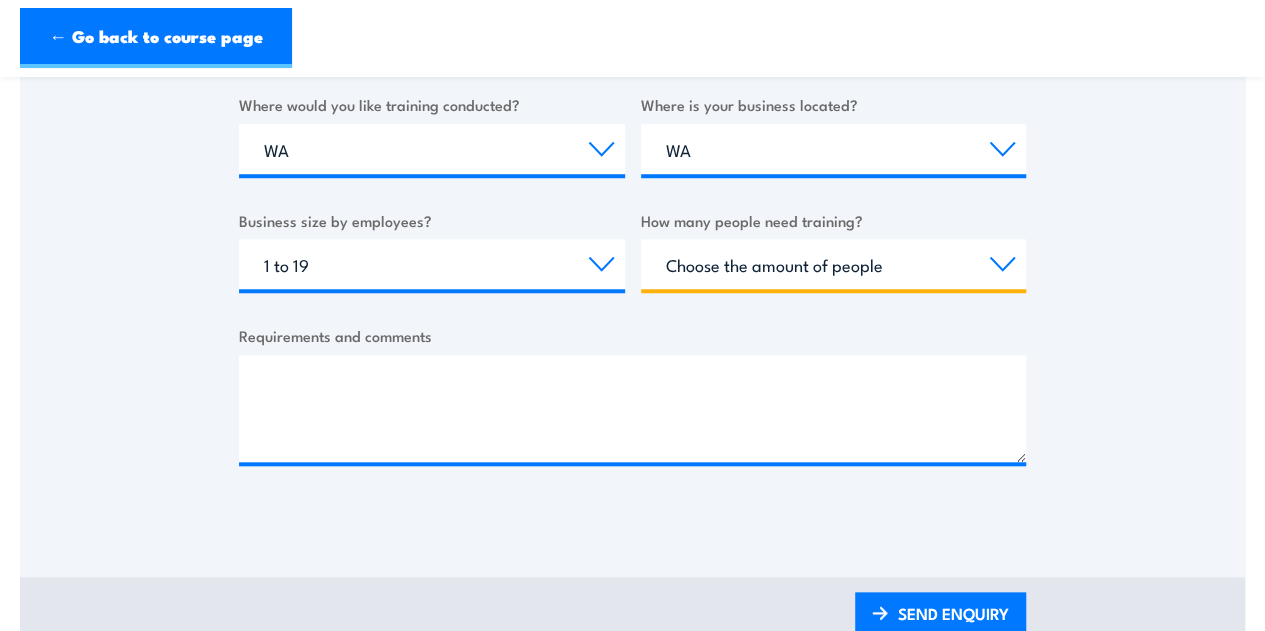 click on "Choose the amount of people 1 to 4 5 to 19 20+" at bounding box center (834, 264) 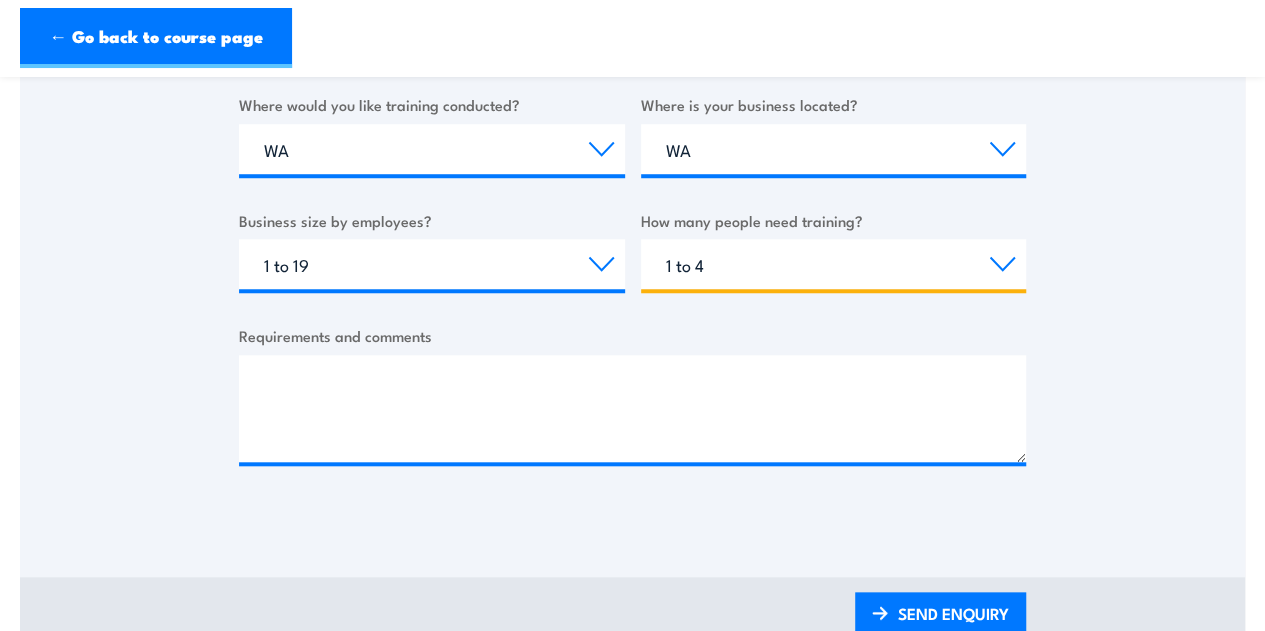 click on "Choose the amount of people 1 to 4 5 to 19 20+" at bounding box center (834, 264) 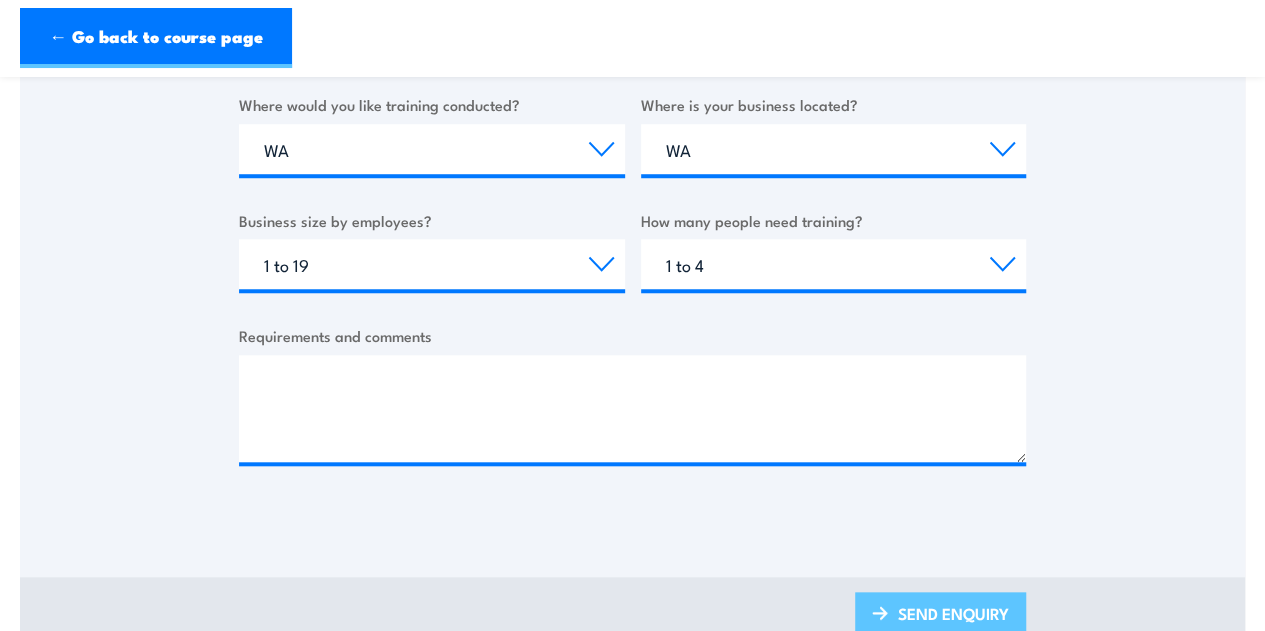 click on "SEND ENQUIRY" at bounding box center (940, 615) 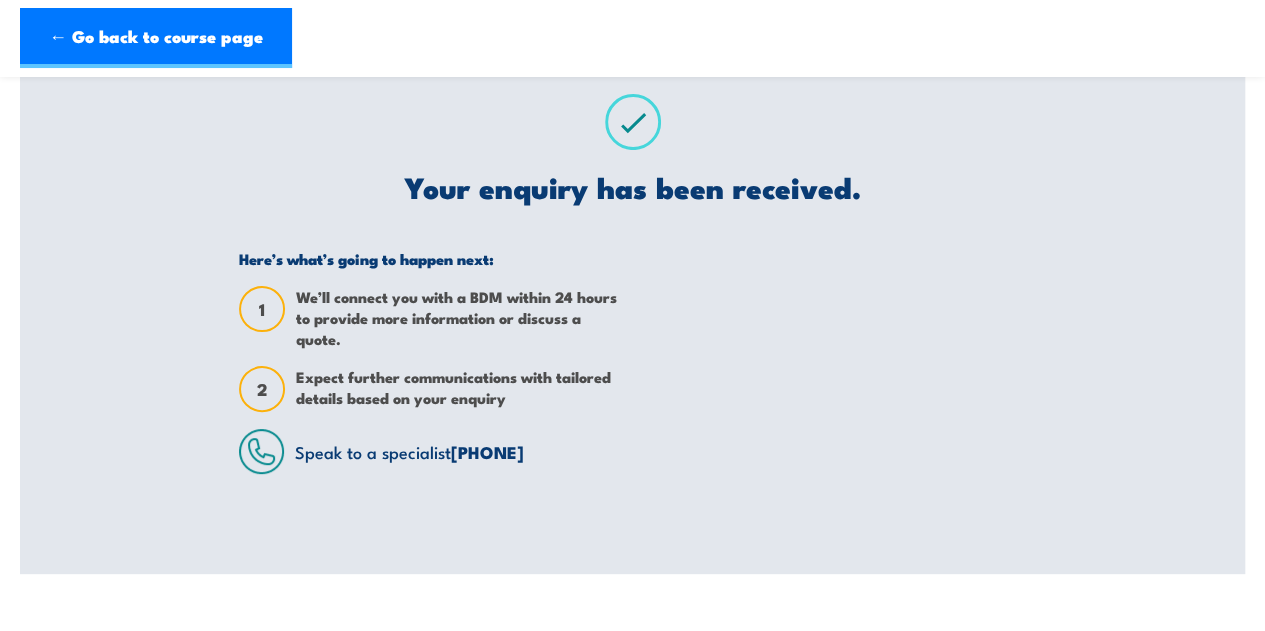 scroll, scrollTop: 0, scrollLeft: 0, axis: both 